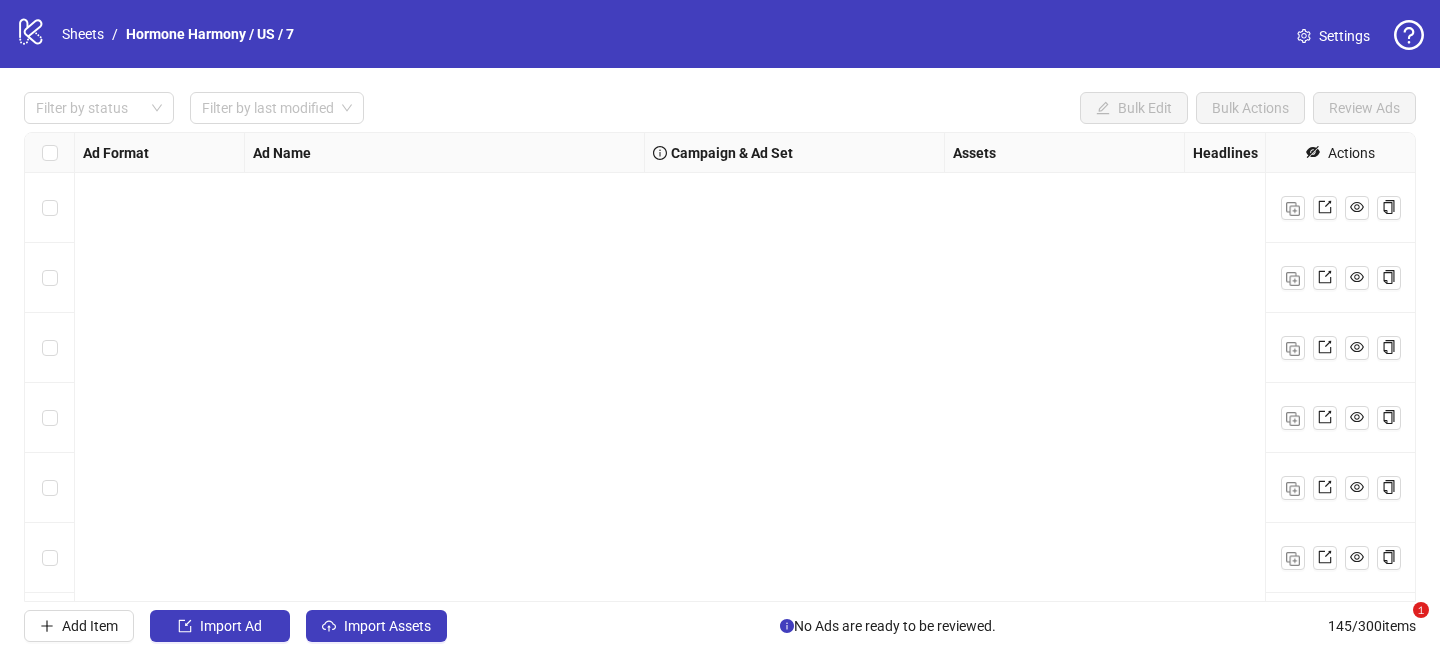 scroll, scrollTop: 0, scrollLeft: 0, axis: both 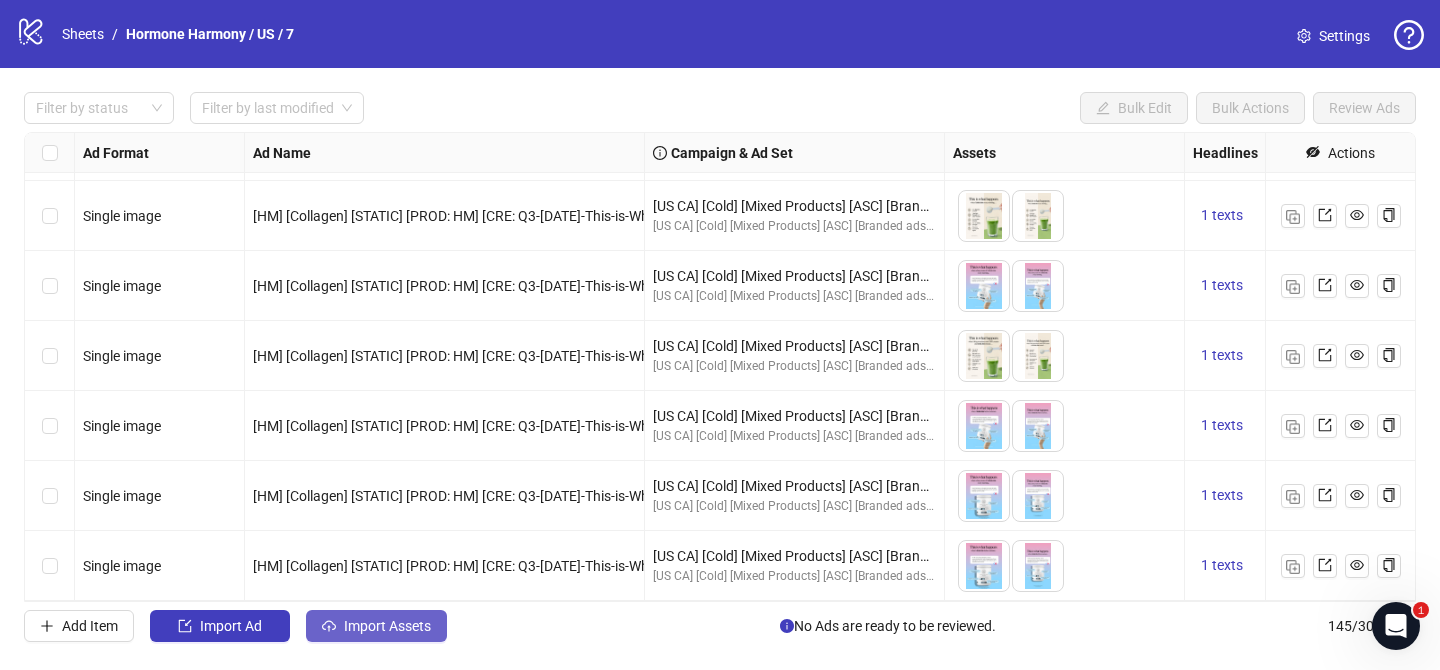 click on "Import Assets" at bounding box center (376, 626) 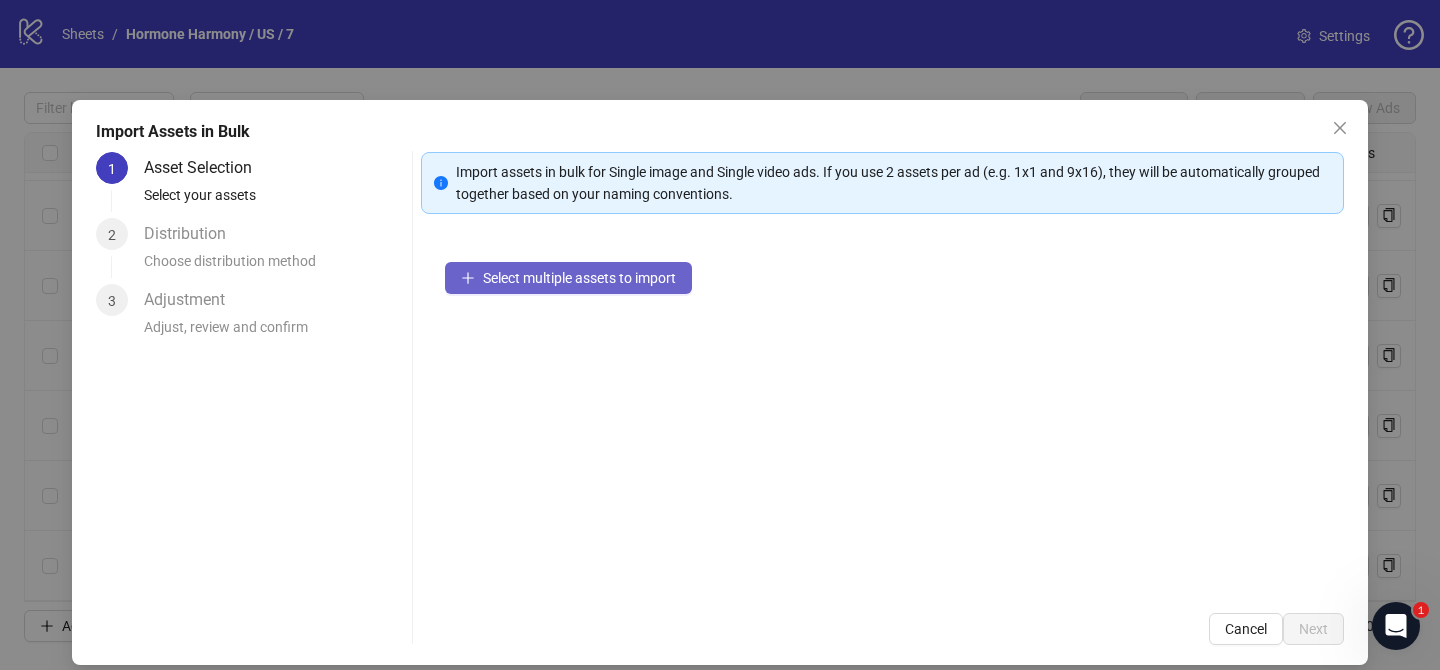 click on "Select multiple assets to import" at bounding box center (568, 278) 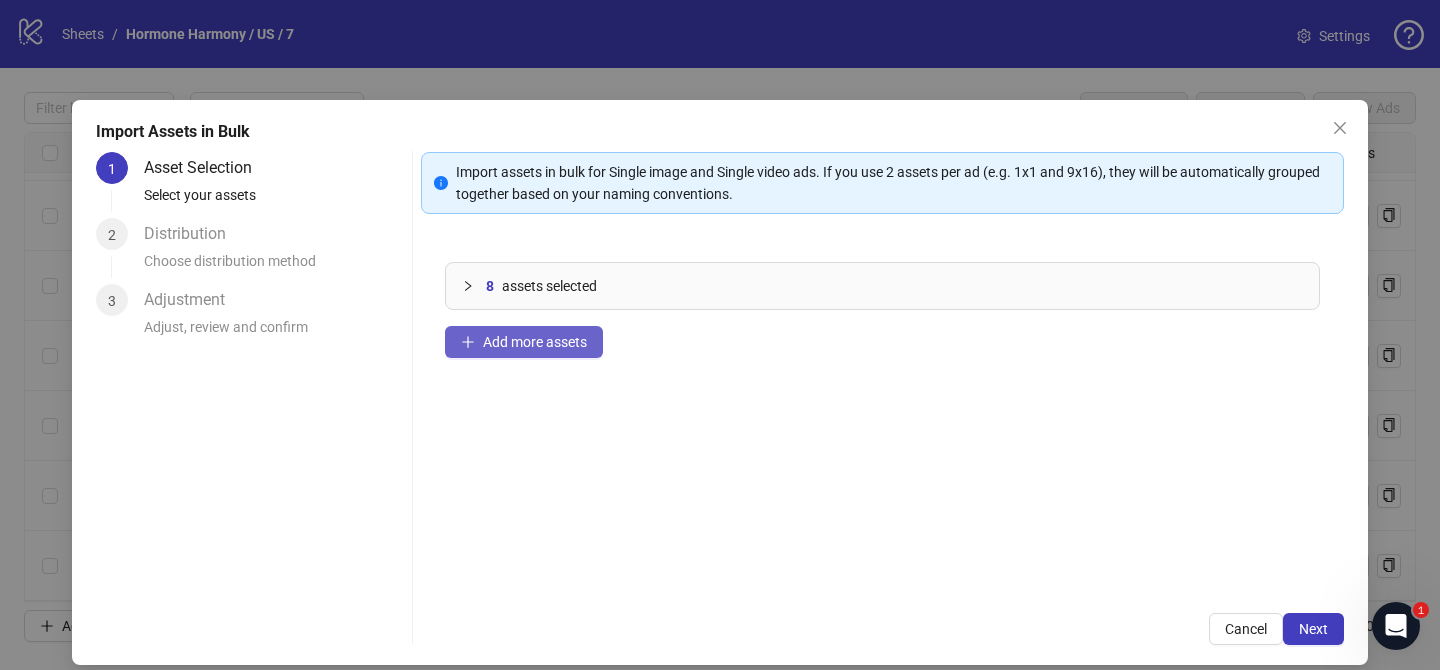 click on "Add more assets" at bounding box center [535, 342] 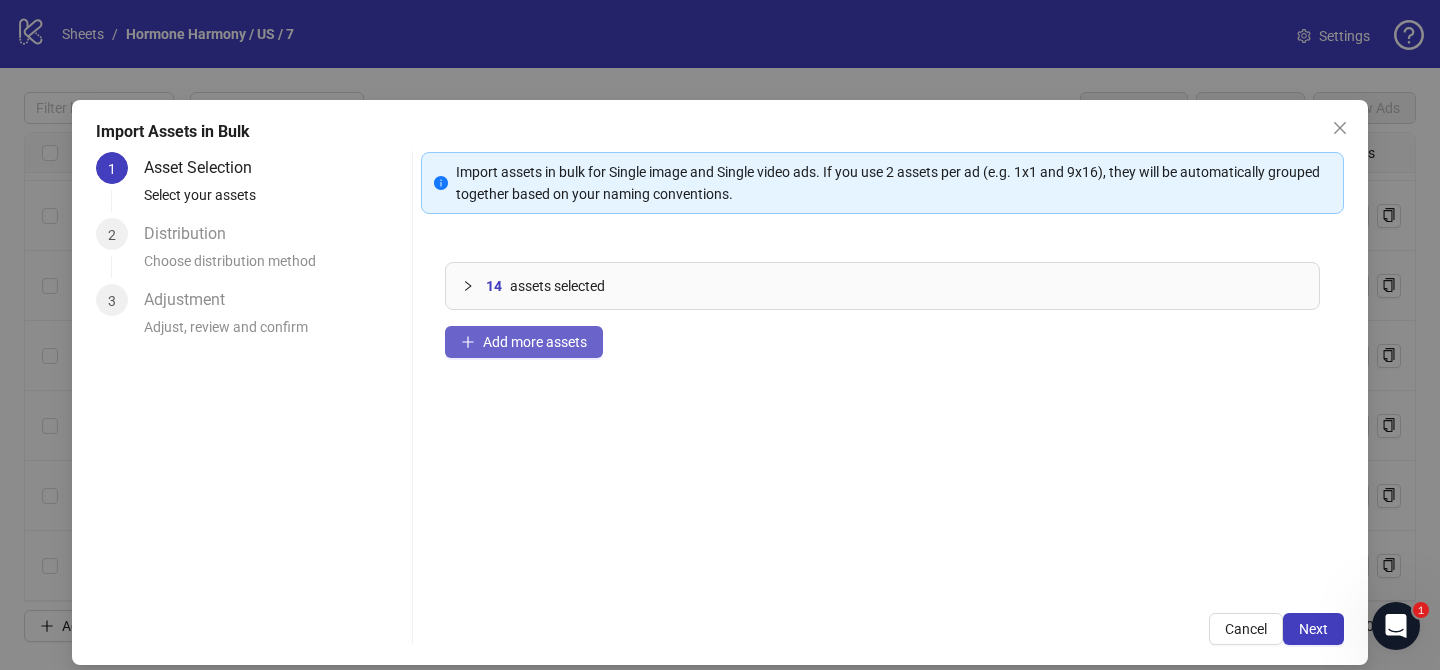 click on "14 assets selected Add more assets" at bounding box center (882, 413) 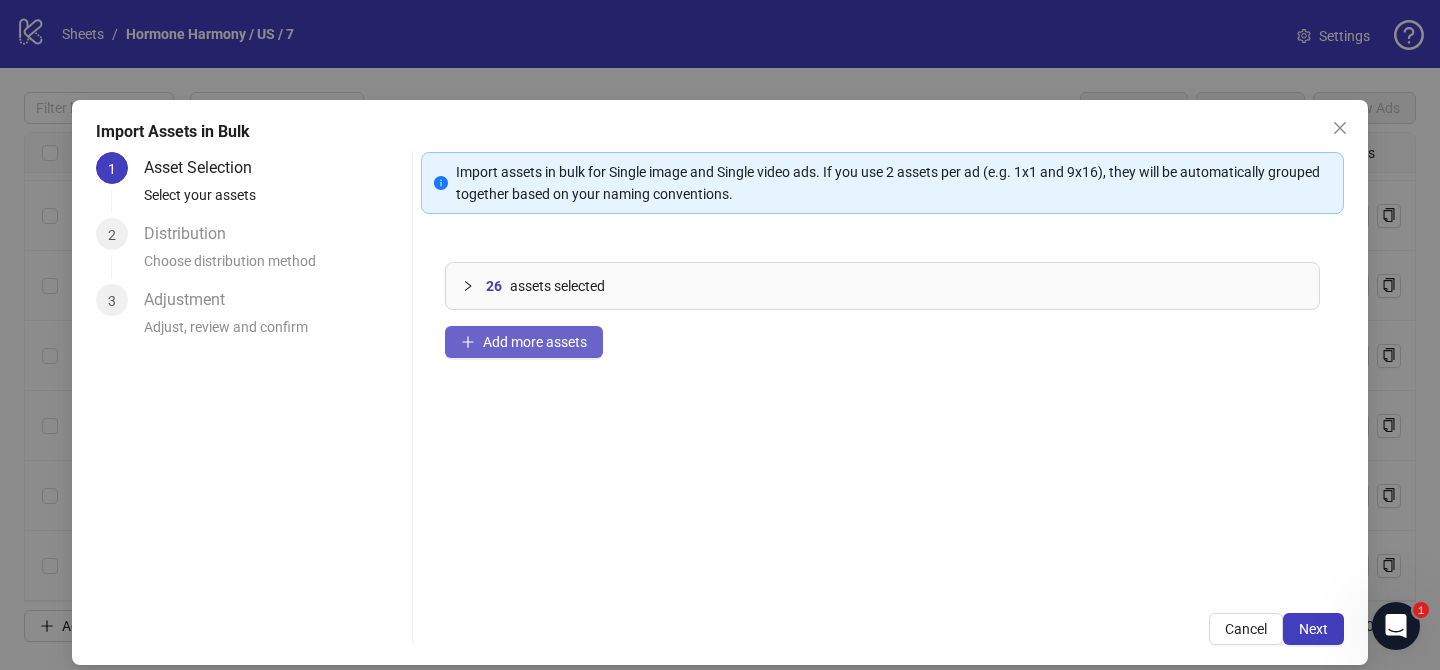 click on "Add more assets" at bounding box center (535, 342) 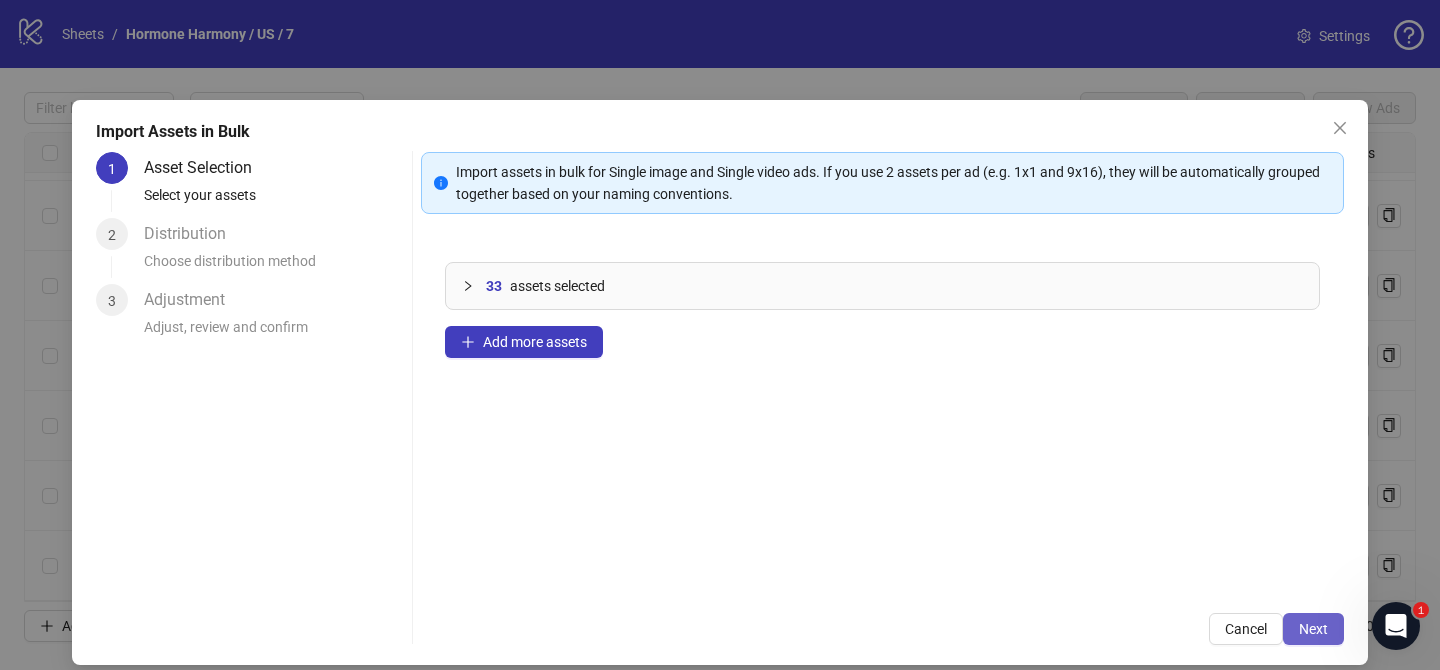 click on "Next" at bounding box center [1313, 629] 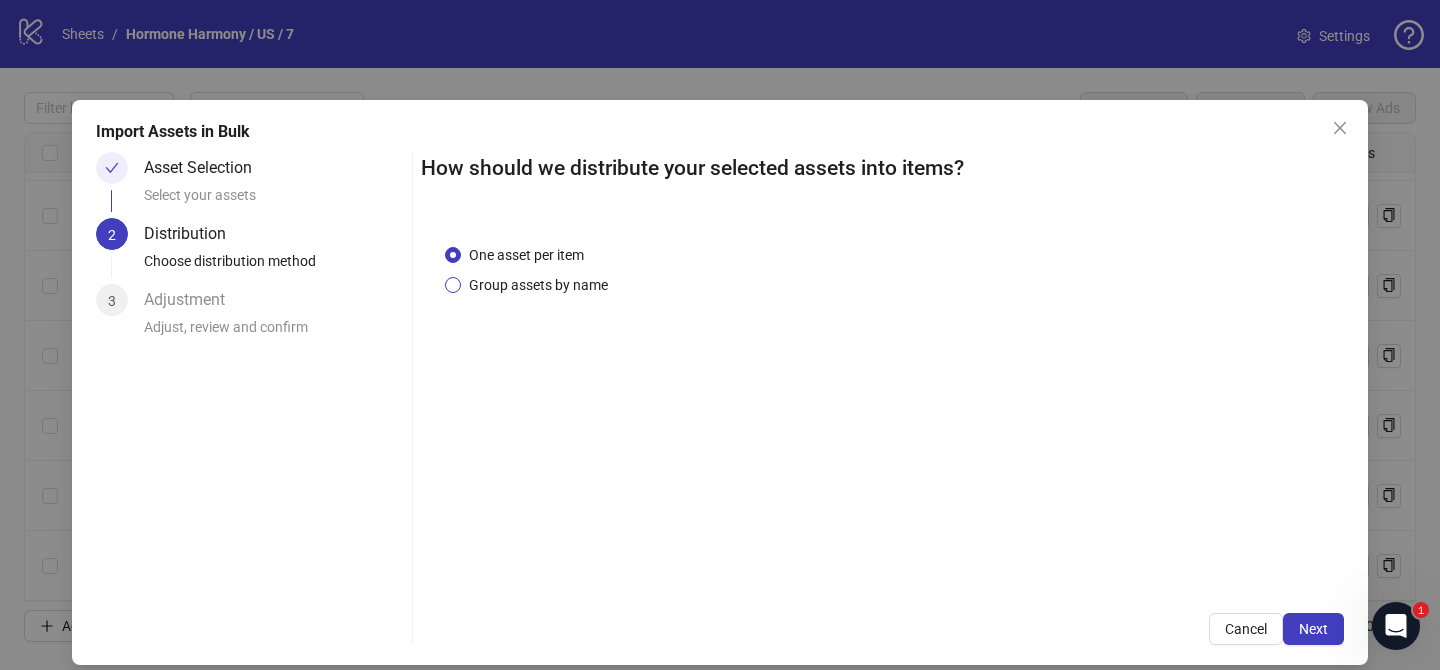 click on "Group assets by name" at bounding box center (538, 285) 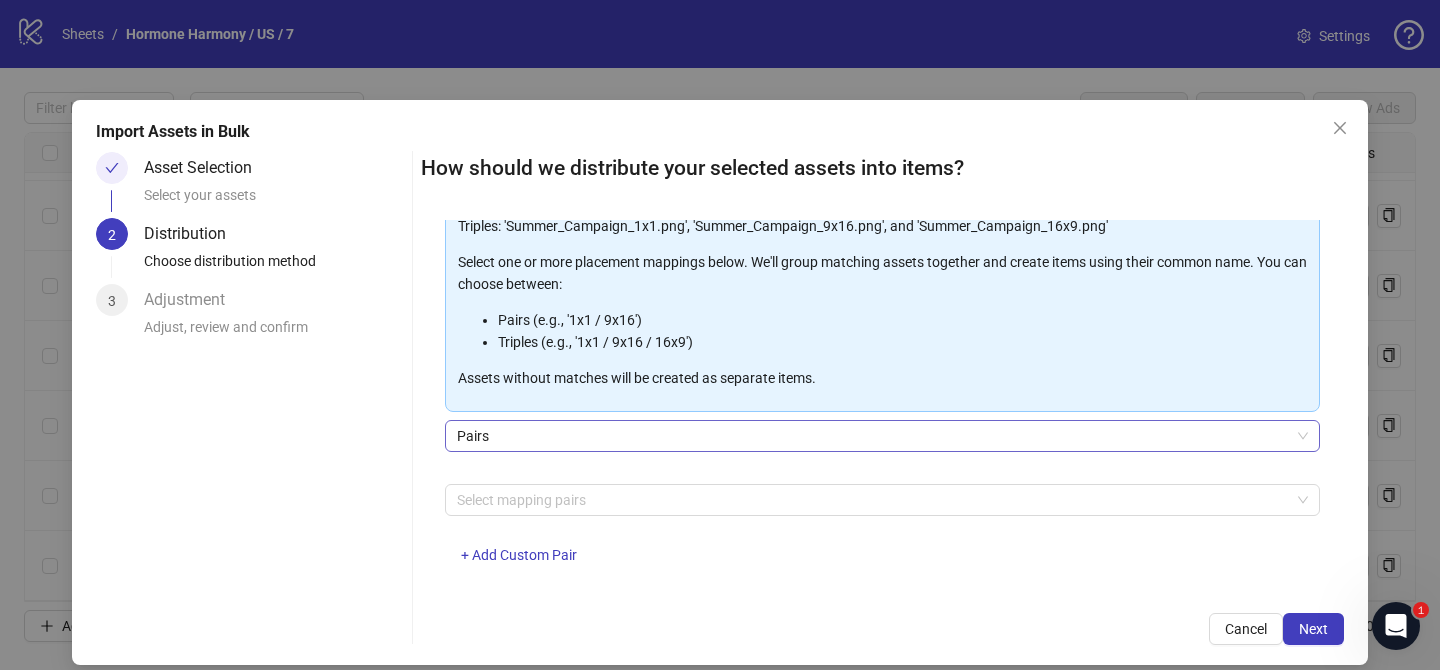 scroll, scrollTop: 216, scrollLeft: 0, axis: vertical 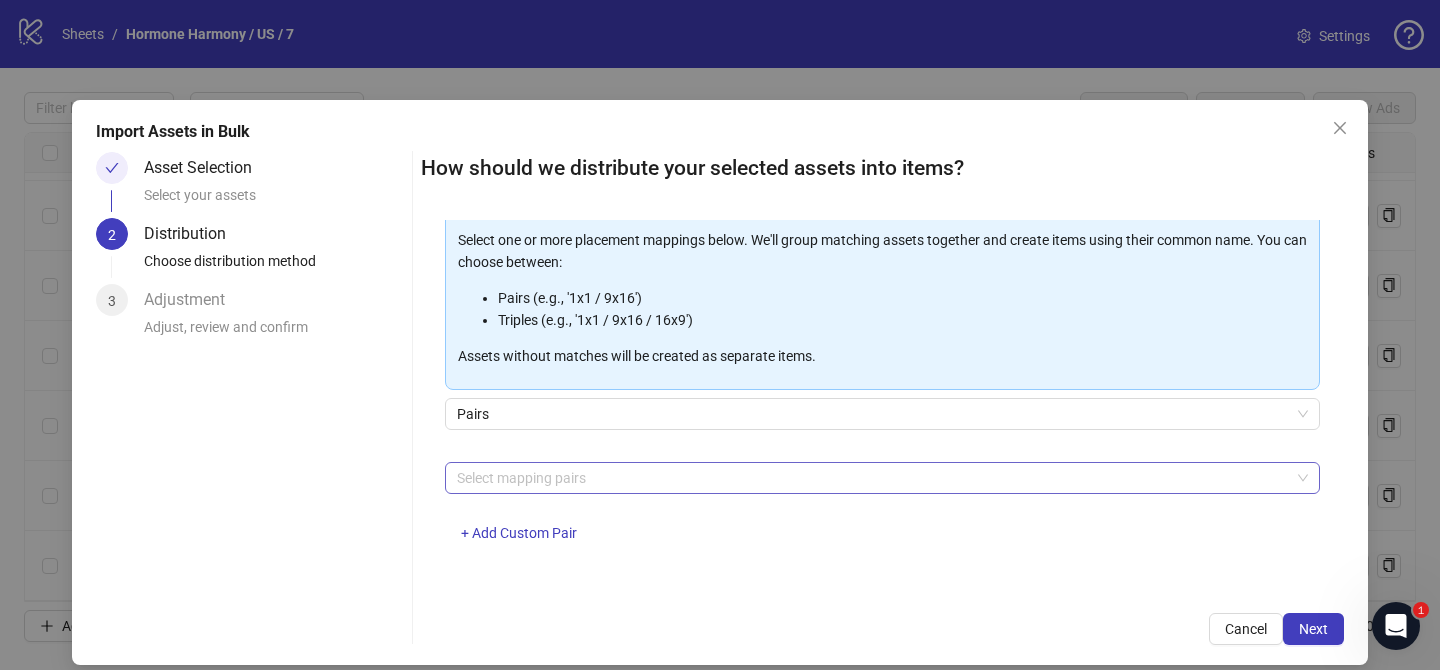 click at bounding box center [872, 478] 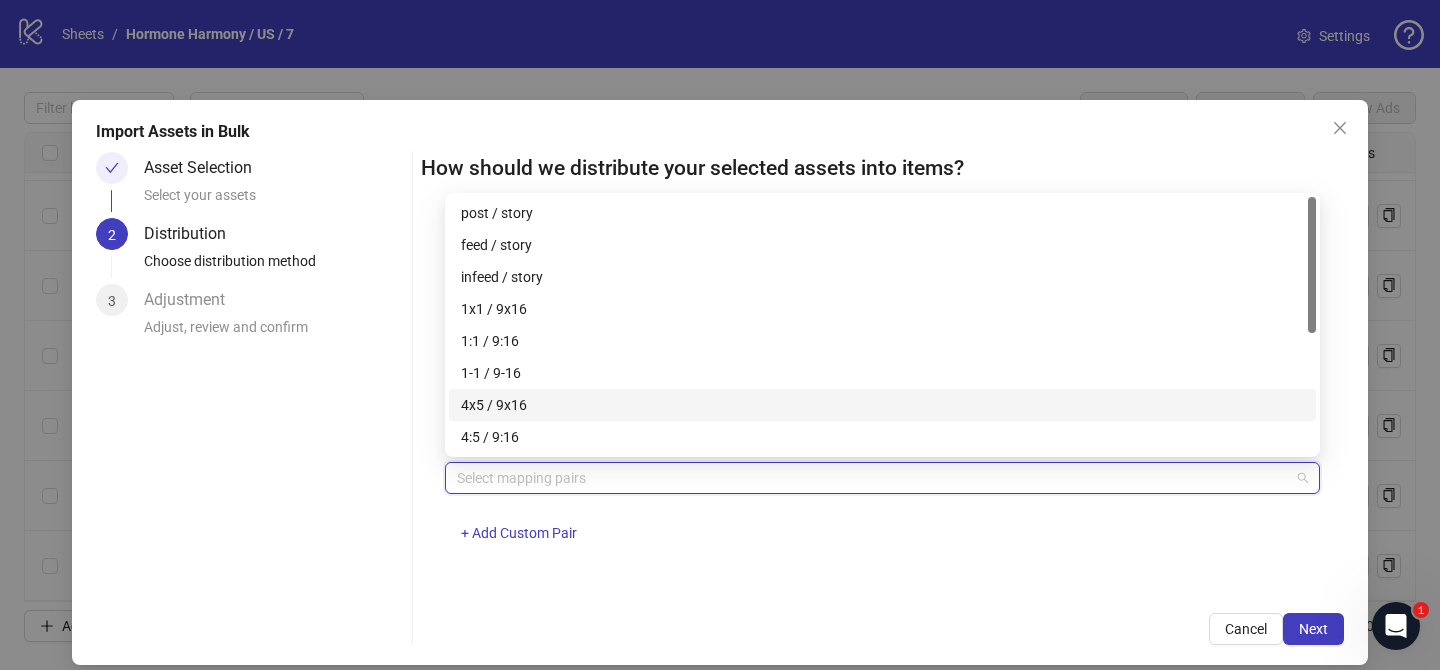 click on "4x5 / 9x16" at bounding box center [882, 405] 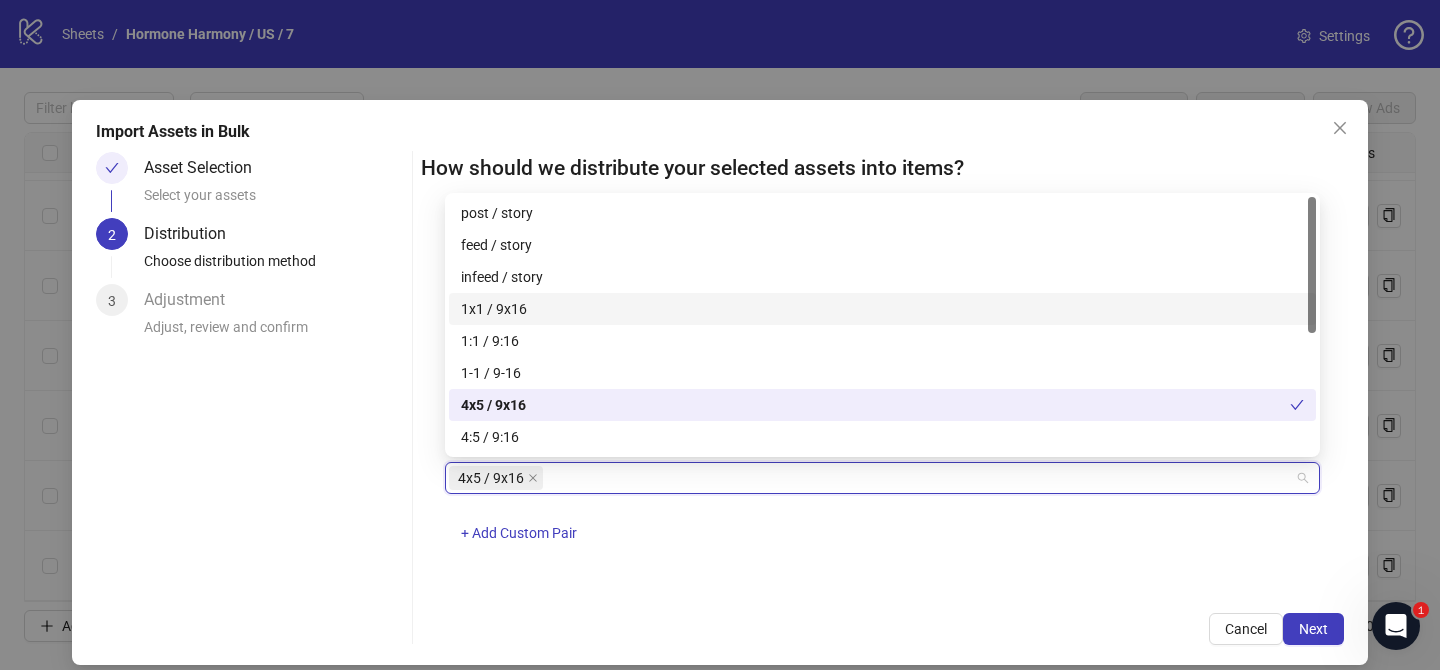 click on "1x1 / 9x16" at bounding box center (882, 309) 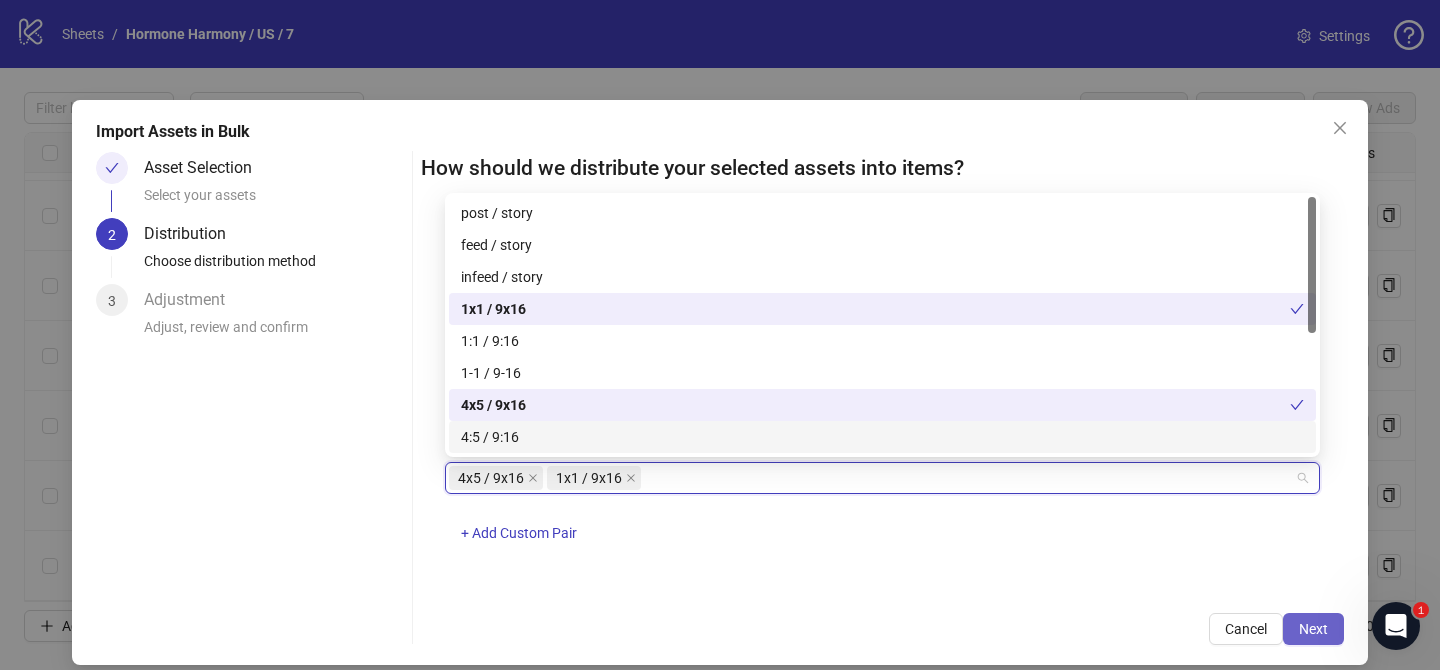 click on "Next" at bounding box center [1313, 629] 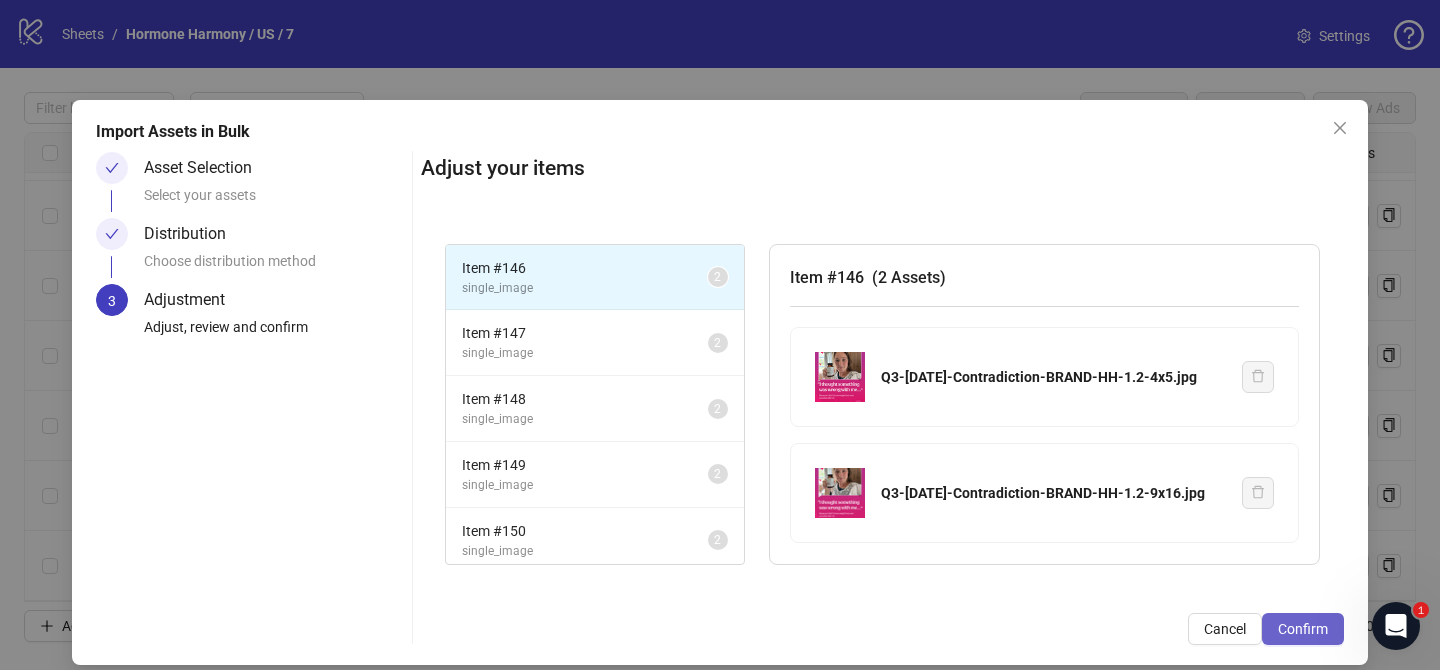 click on "Confirm" at bounding box center (1303, 629) 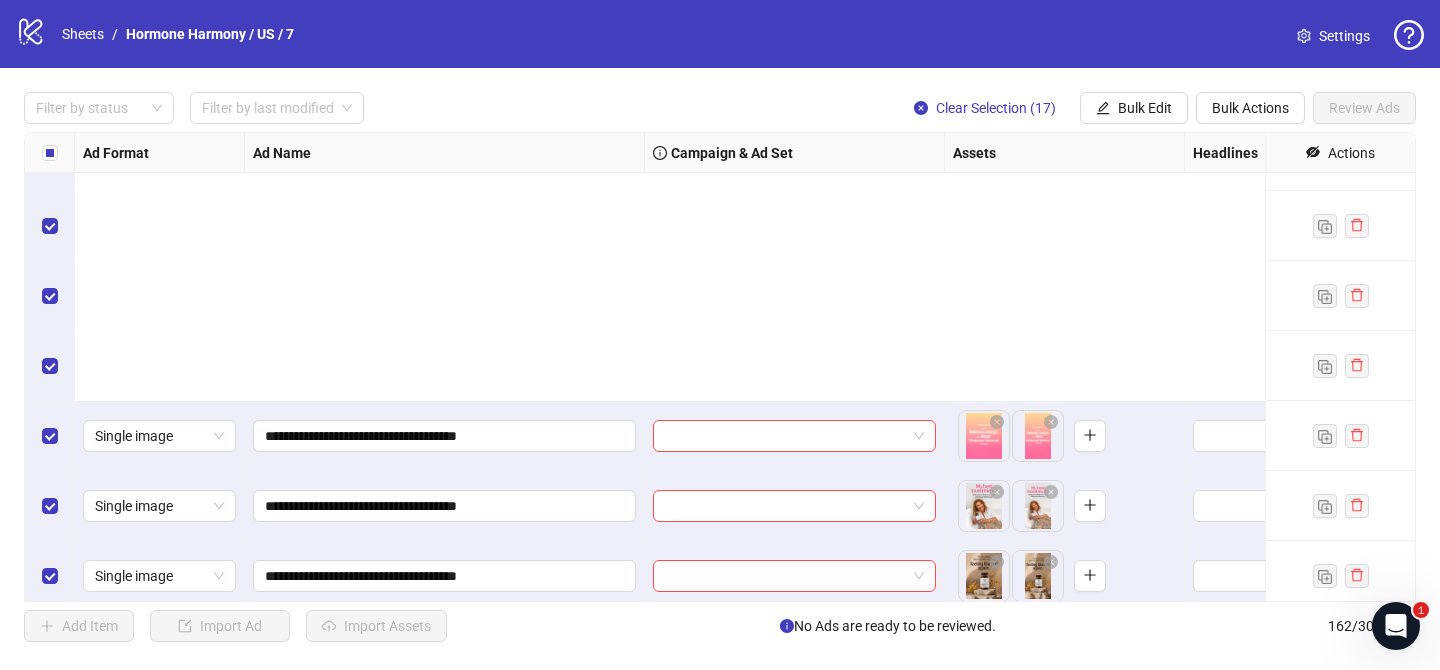 scroll, scrollTop: 10912, scrollLeft: 0, axis: vertical 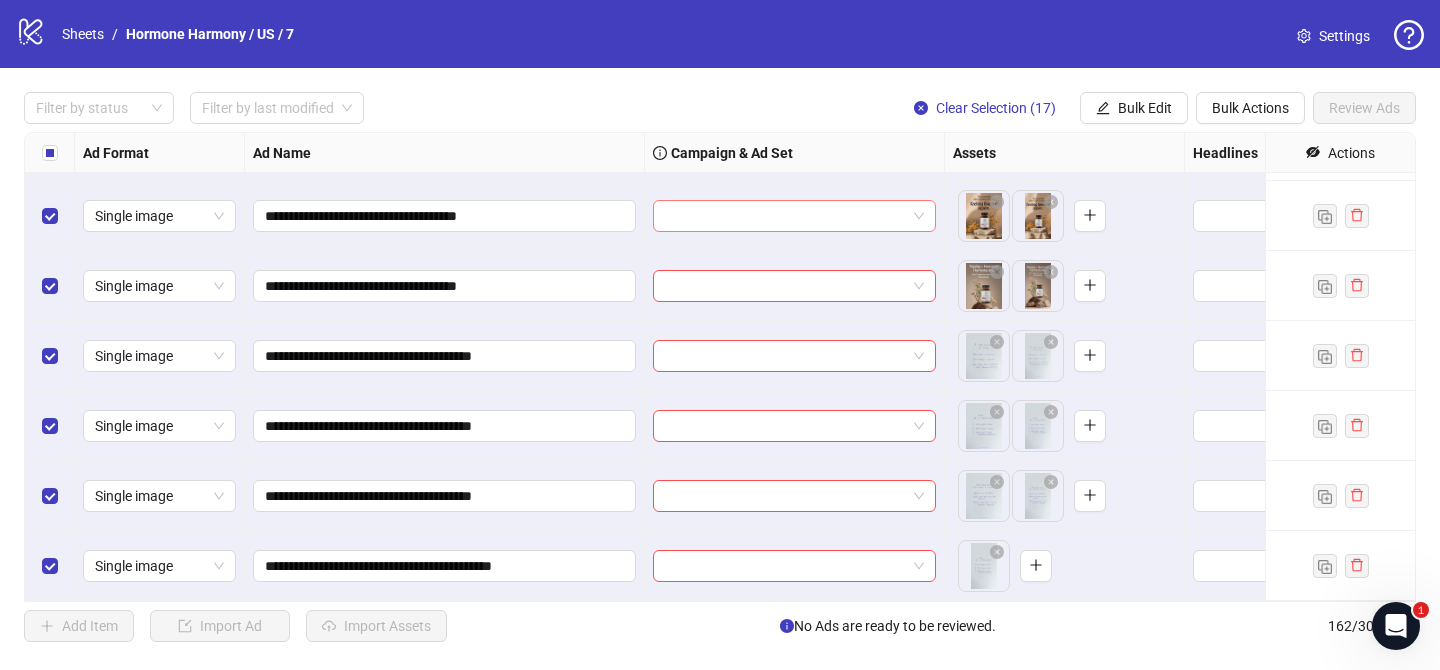 click at bounding box center [785, 216] 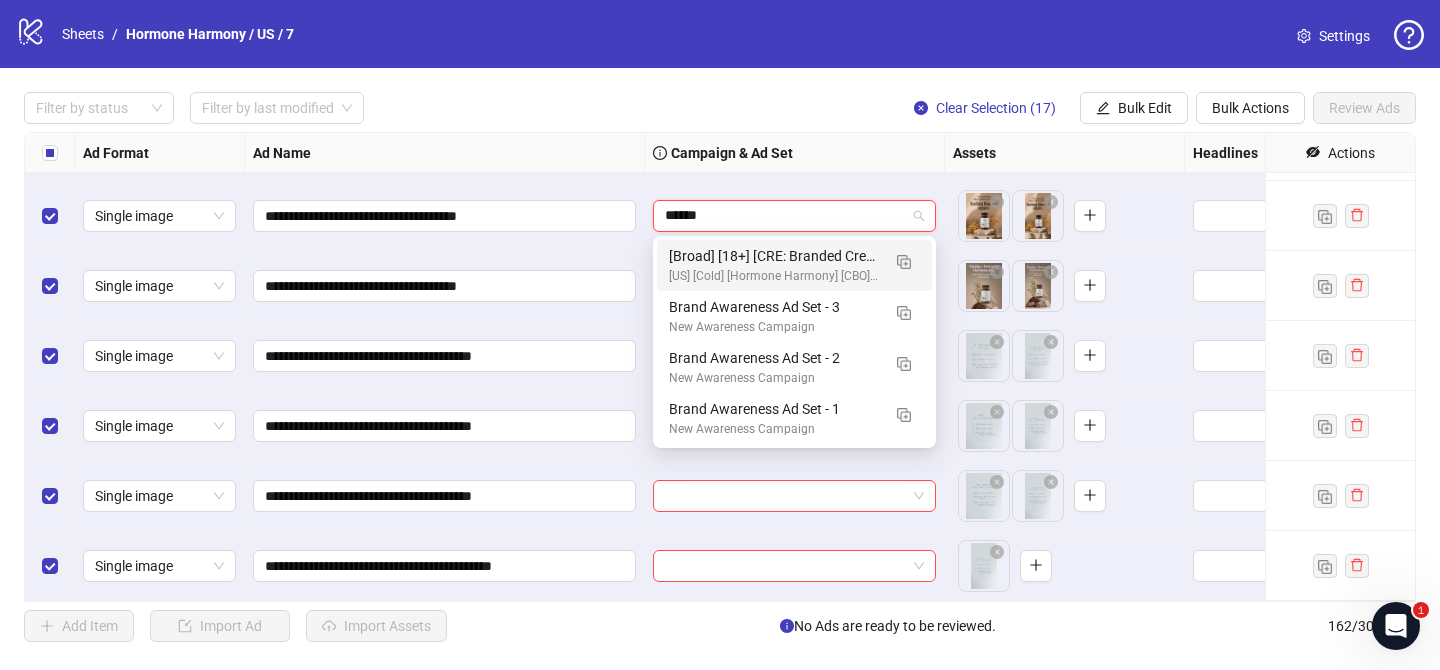 type on "*****" 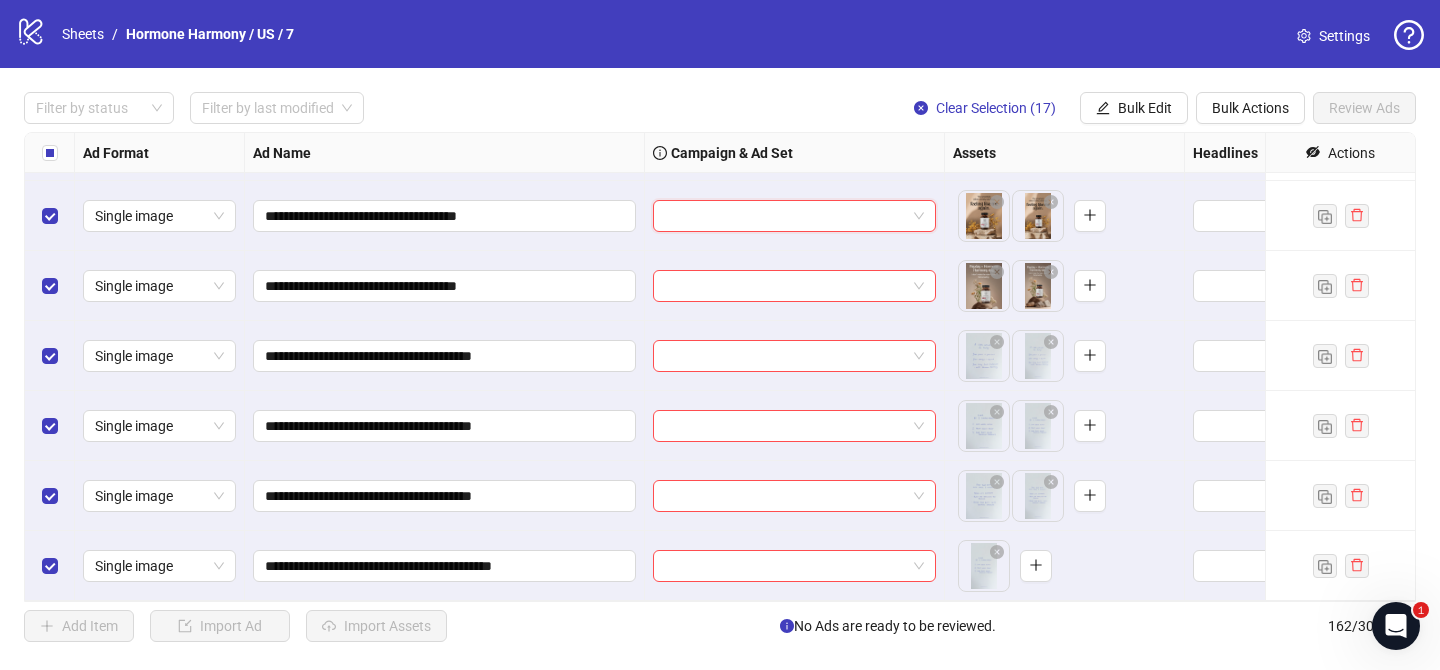 paste on "**********" 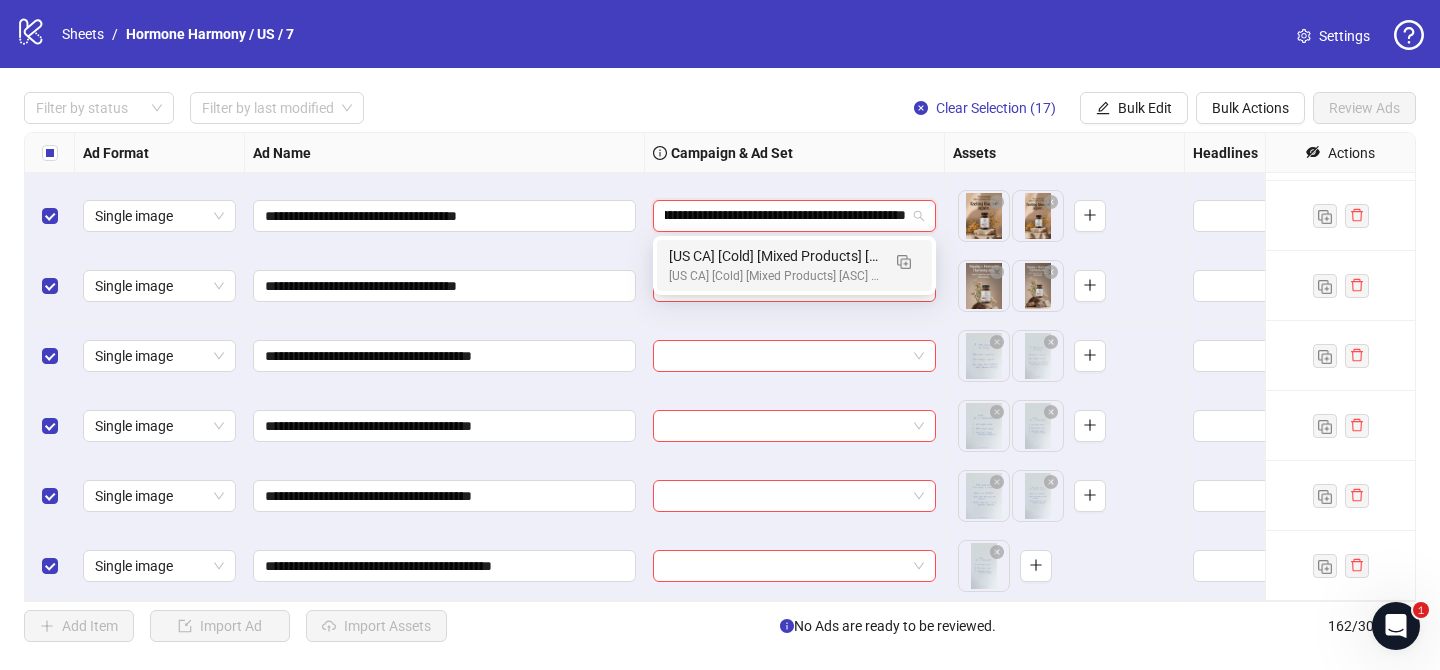 scroll, scrollTop: 0, scrollLeft: 79, axis: horizontal 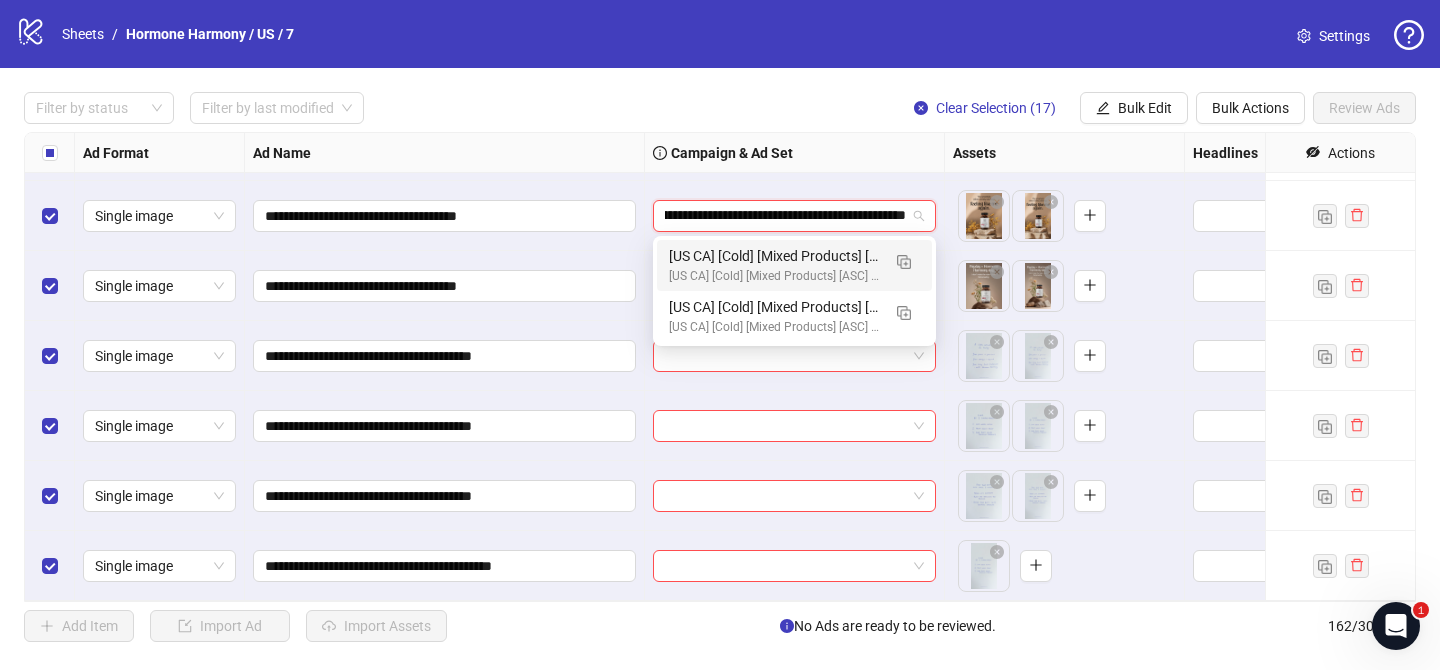 type on "**********" 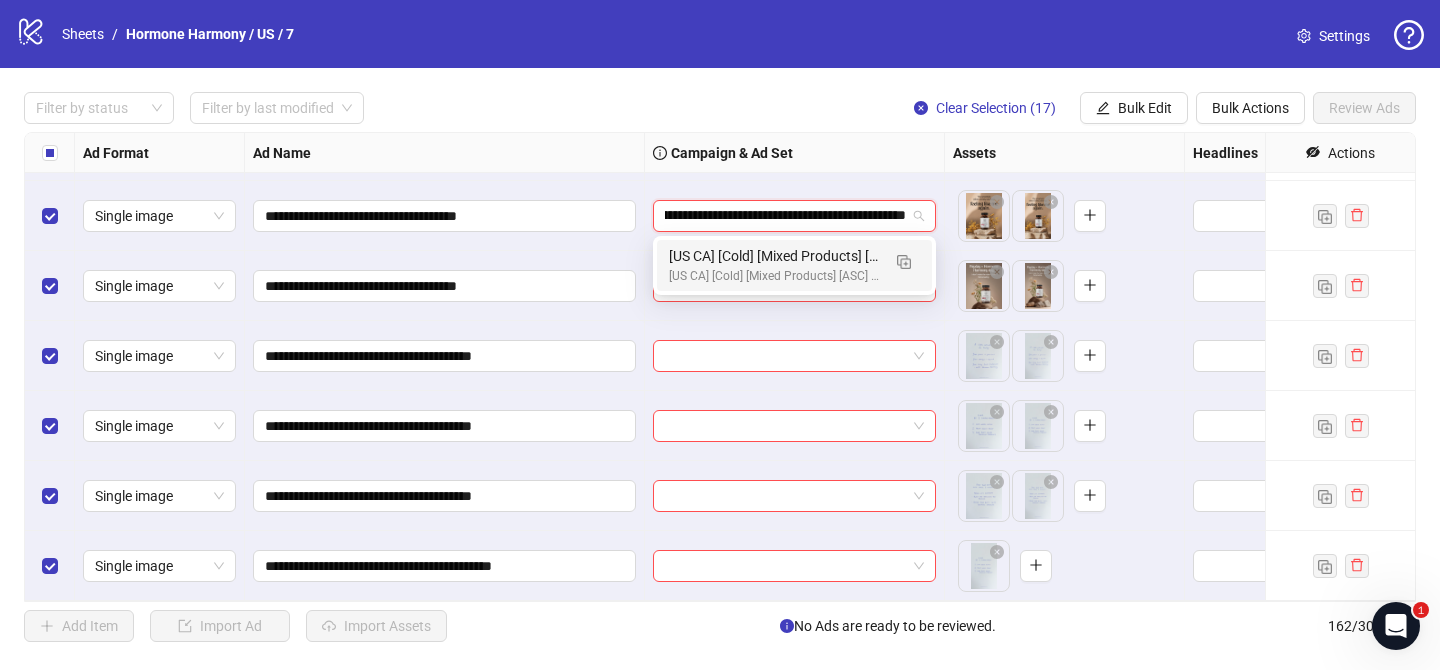 scroll, scrollTop: 0, scrollLeft: 86, axis: horizontal 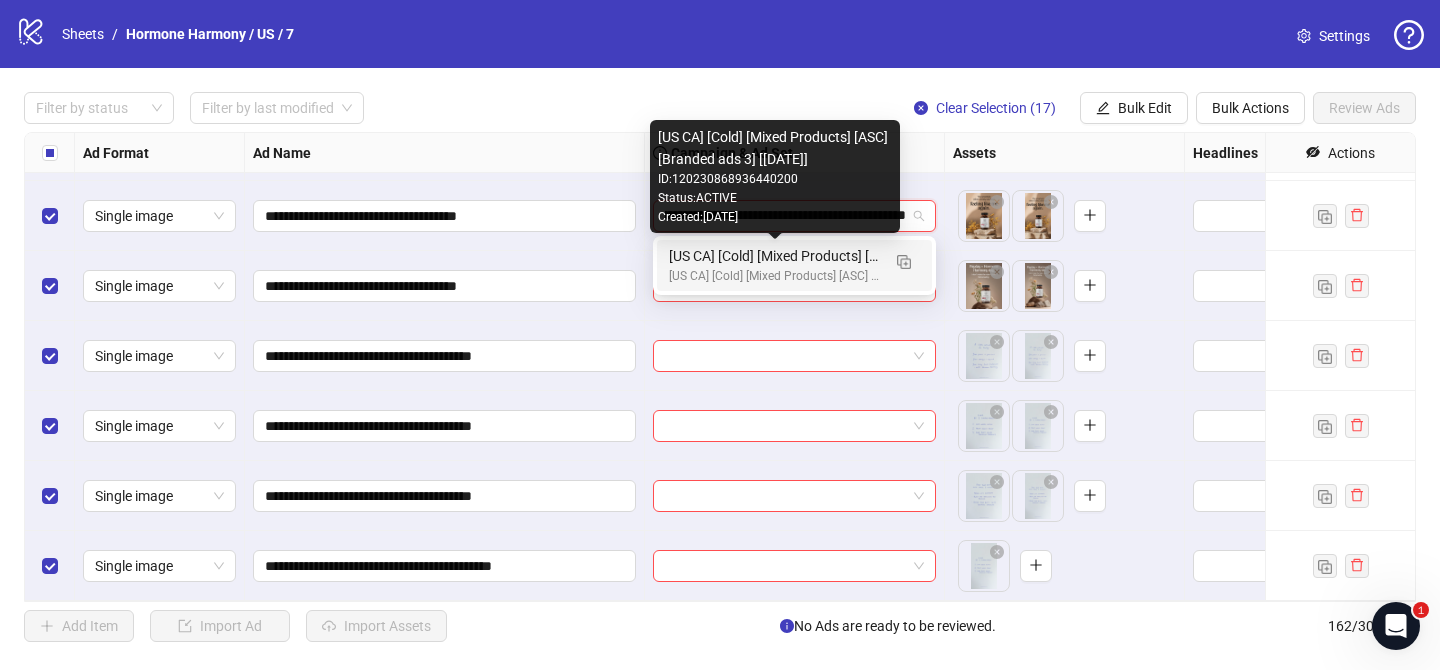 click on "[US CA] [Cold] [Mixed Products] [ASC] [Branded ads 3] [[DATE]]" at bounding box center [774, 256] 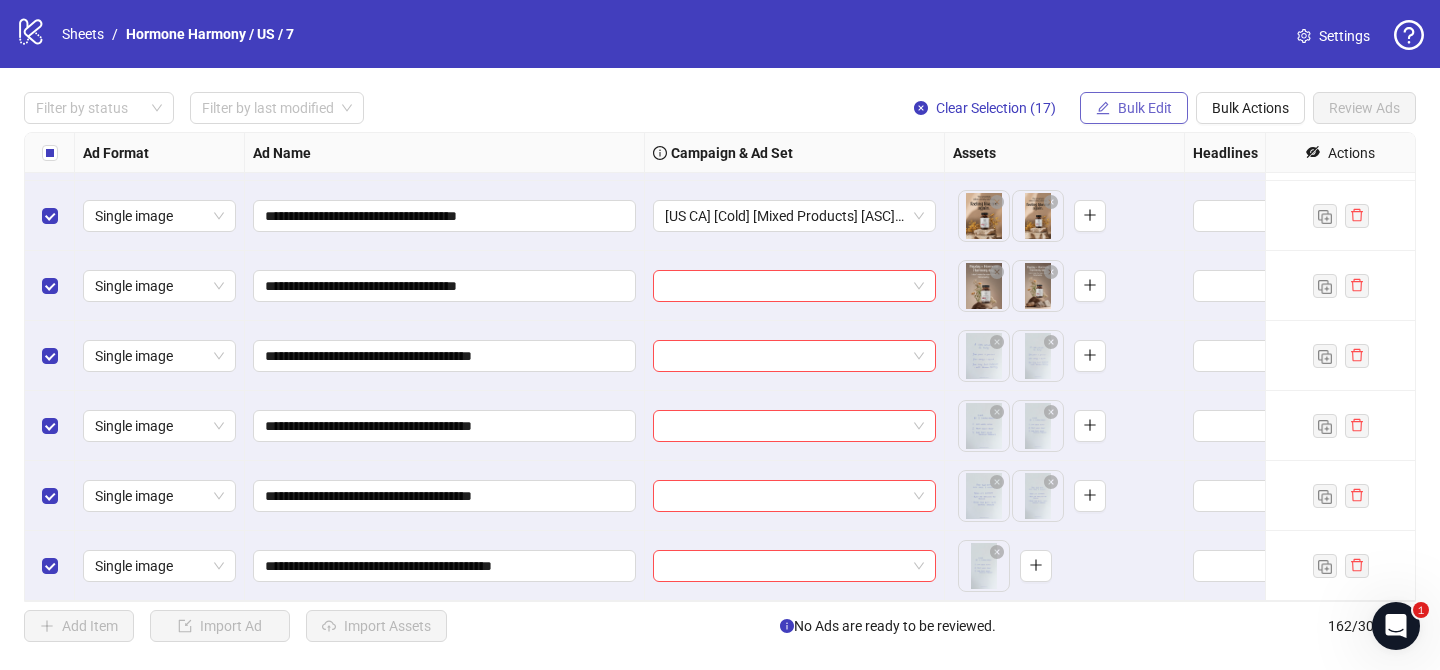 click on "Bulk Edit" at bounding box center (1134, 108) 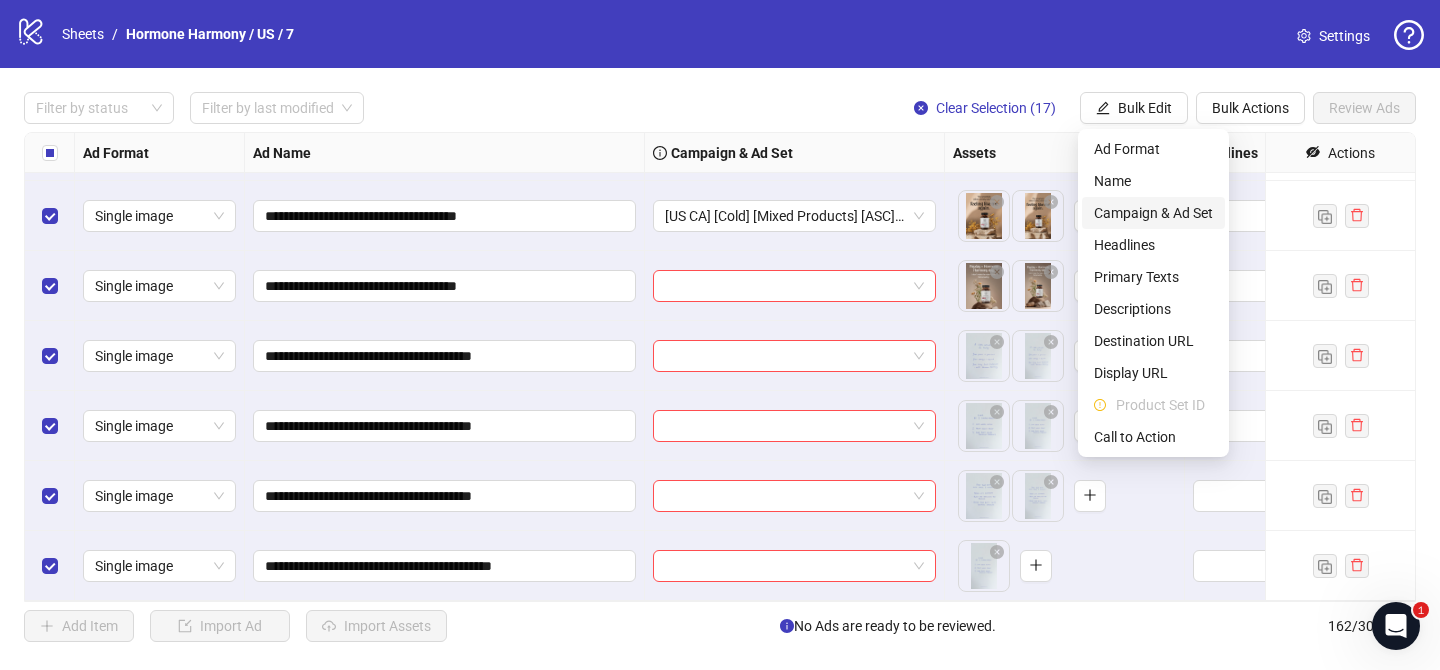 click on "Campaign & Ad Set" at bounding box center (1153, 213) 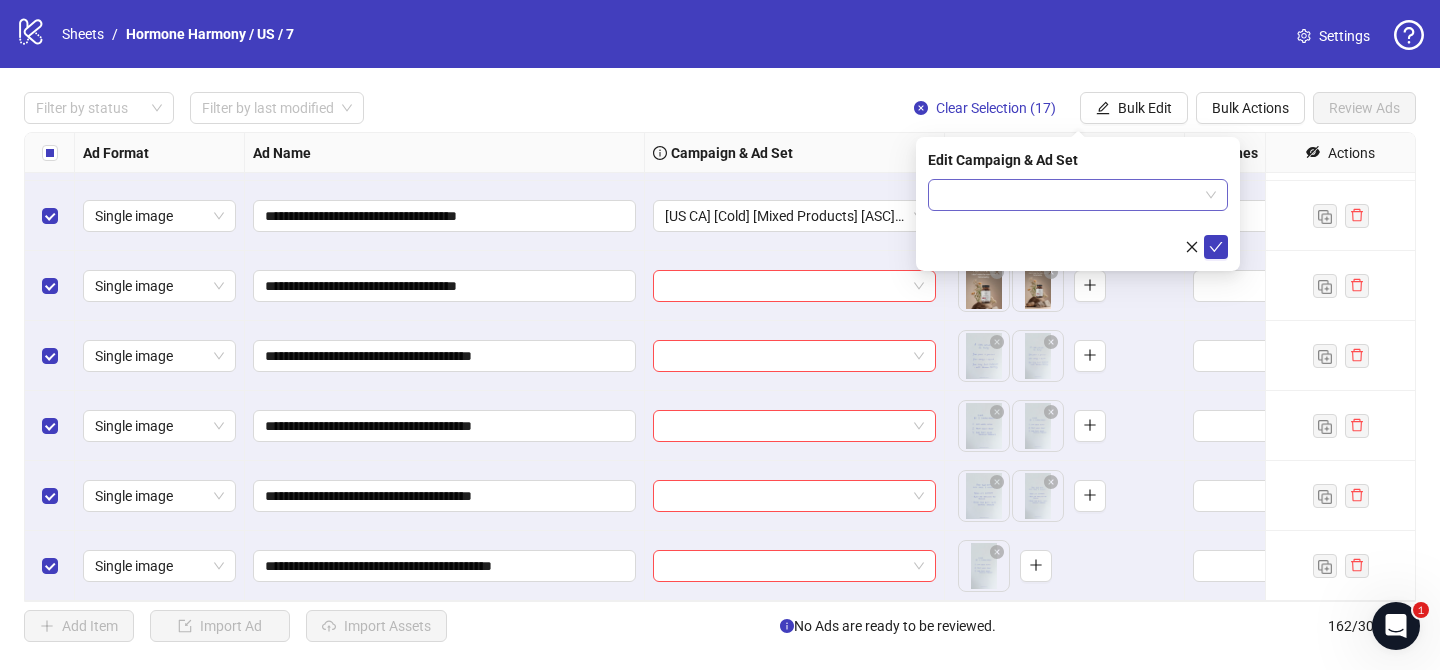click at bounding box center [1069, 195] 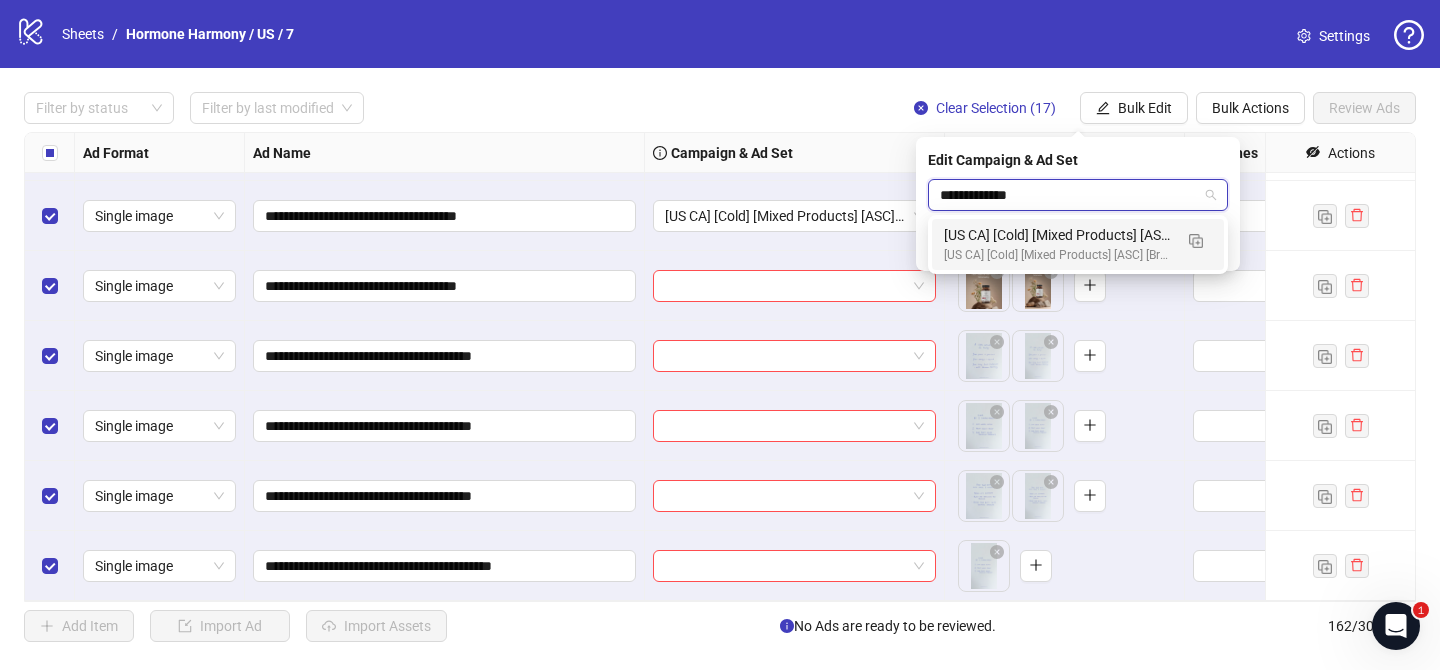 type on "**********" 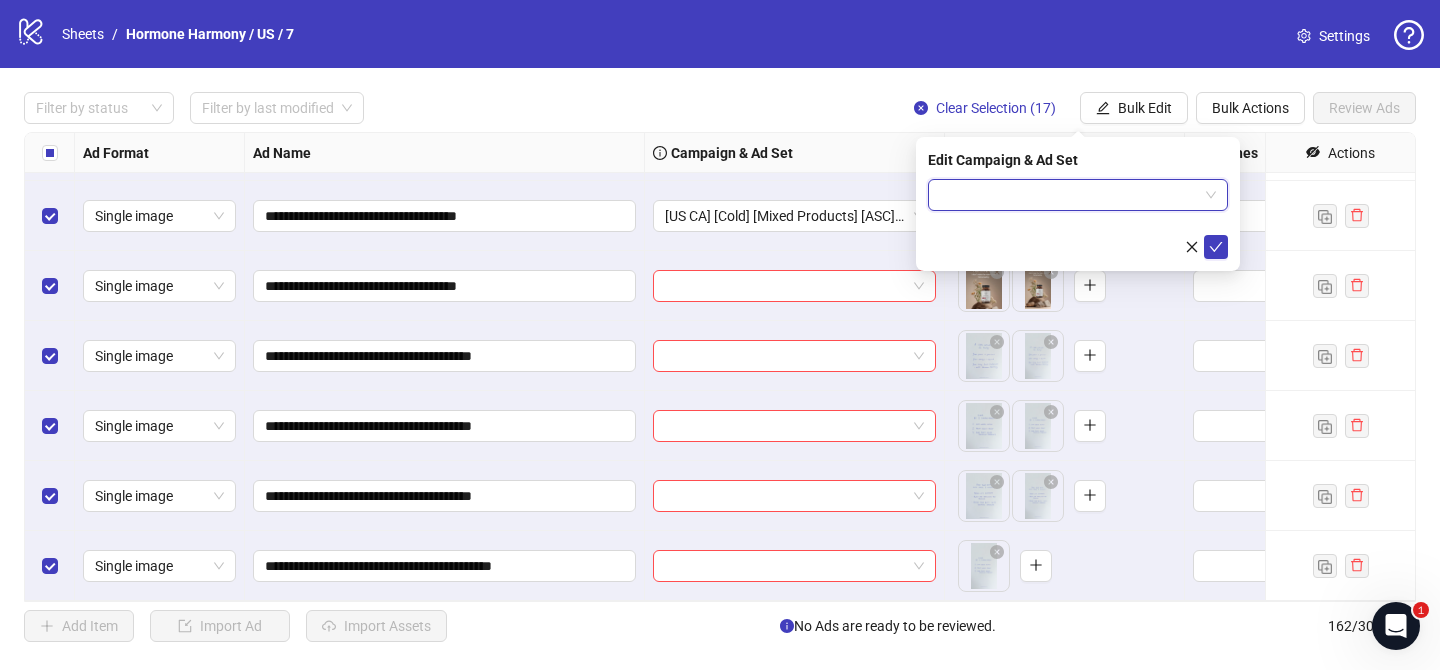 paste on "**********" 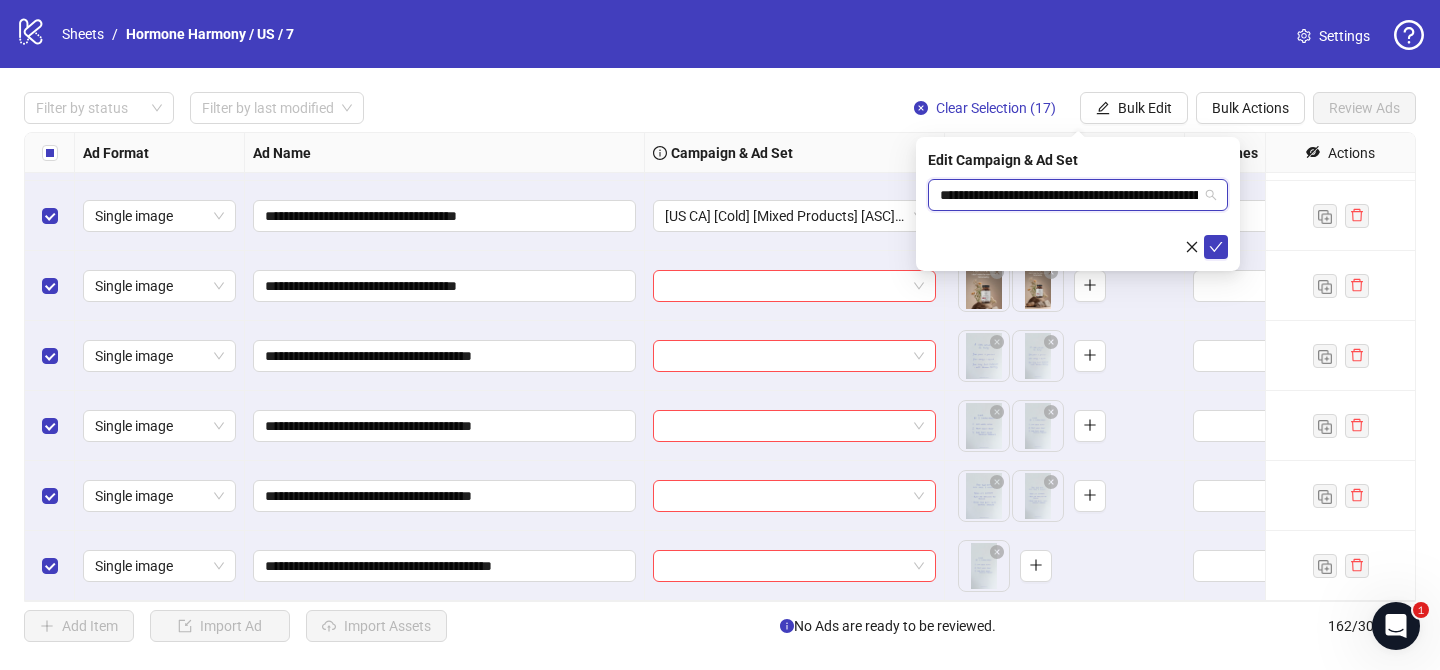 scroll, scrollTop: 0, scrollLeft: 157, axis: horizontal 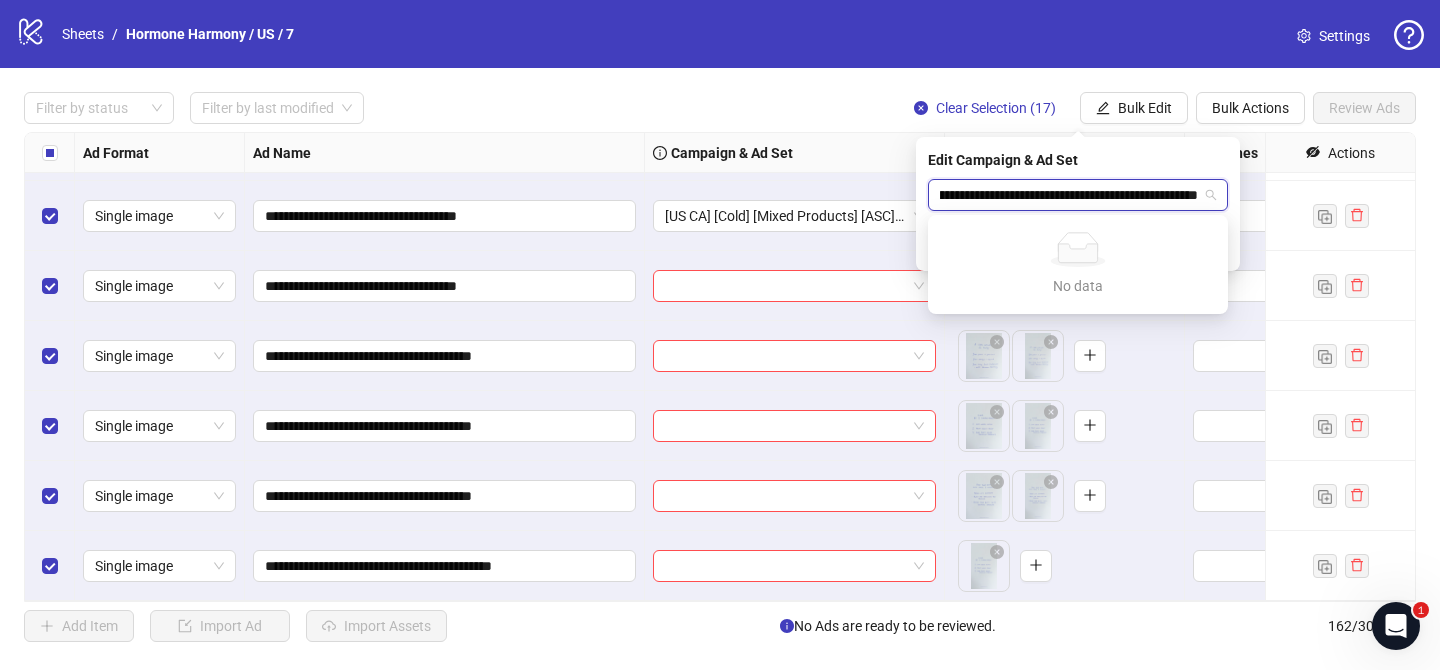 drag, startPoint x: 1104, startPoint y: 196, endPoint x: 1199, endPoint y: 197, distance: 95.005264 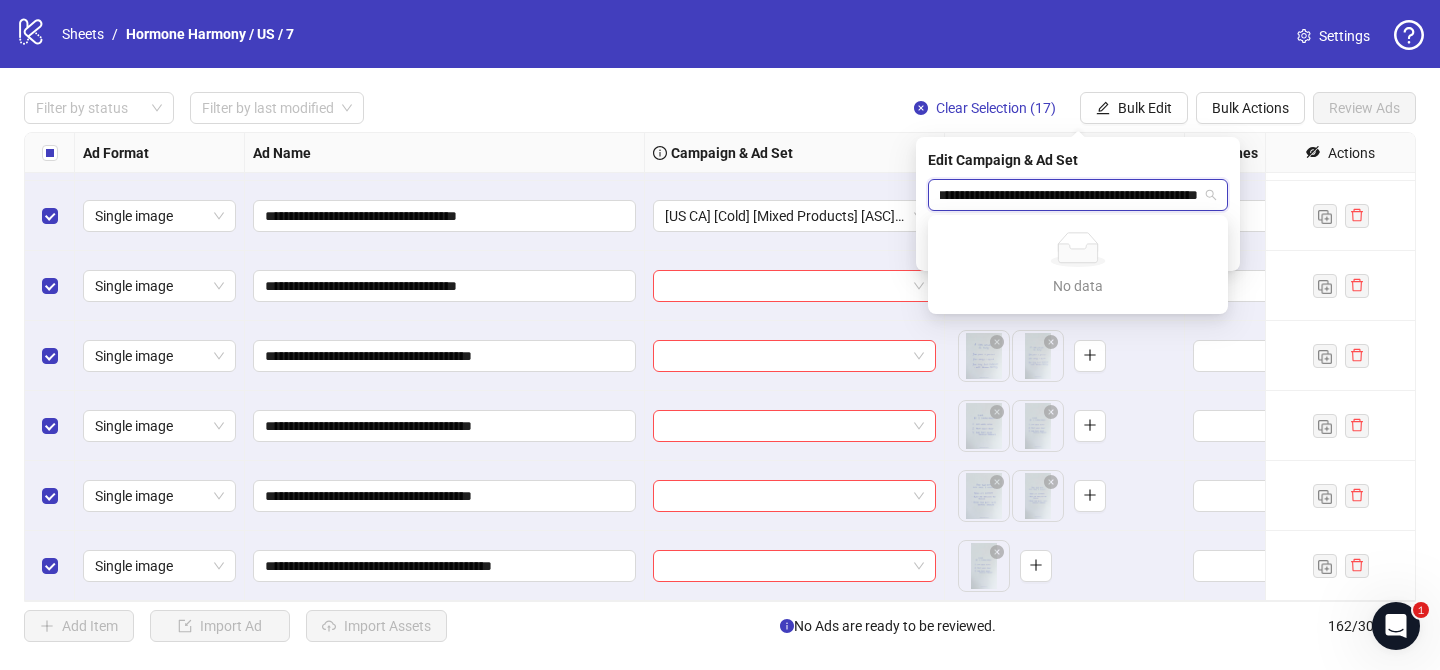 scroll, scrollTop: 0, scrollLeft: 70, axis: horizontal 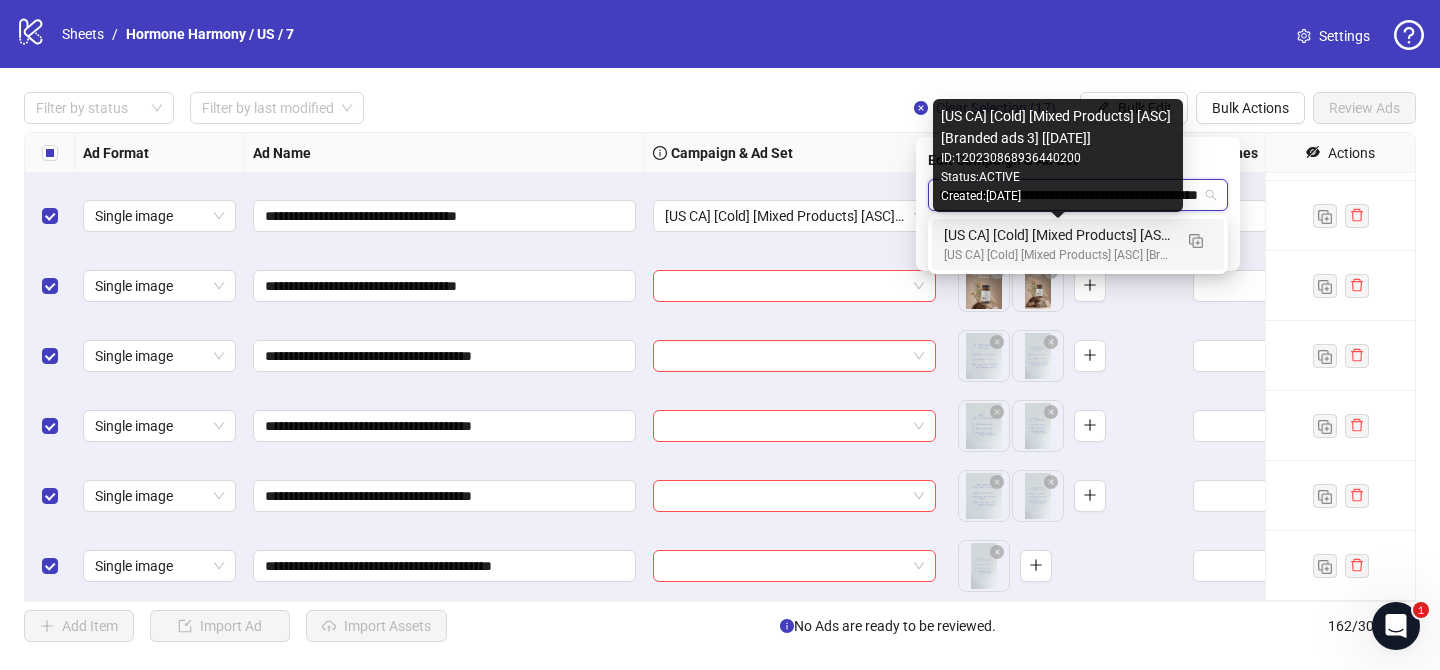 click on "[US CA] [Cold] [Mixed Products] [ASC] [Branded ads 3] [[DATE]]" at bounding box center [1058, 235] 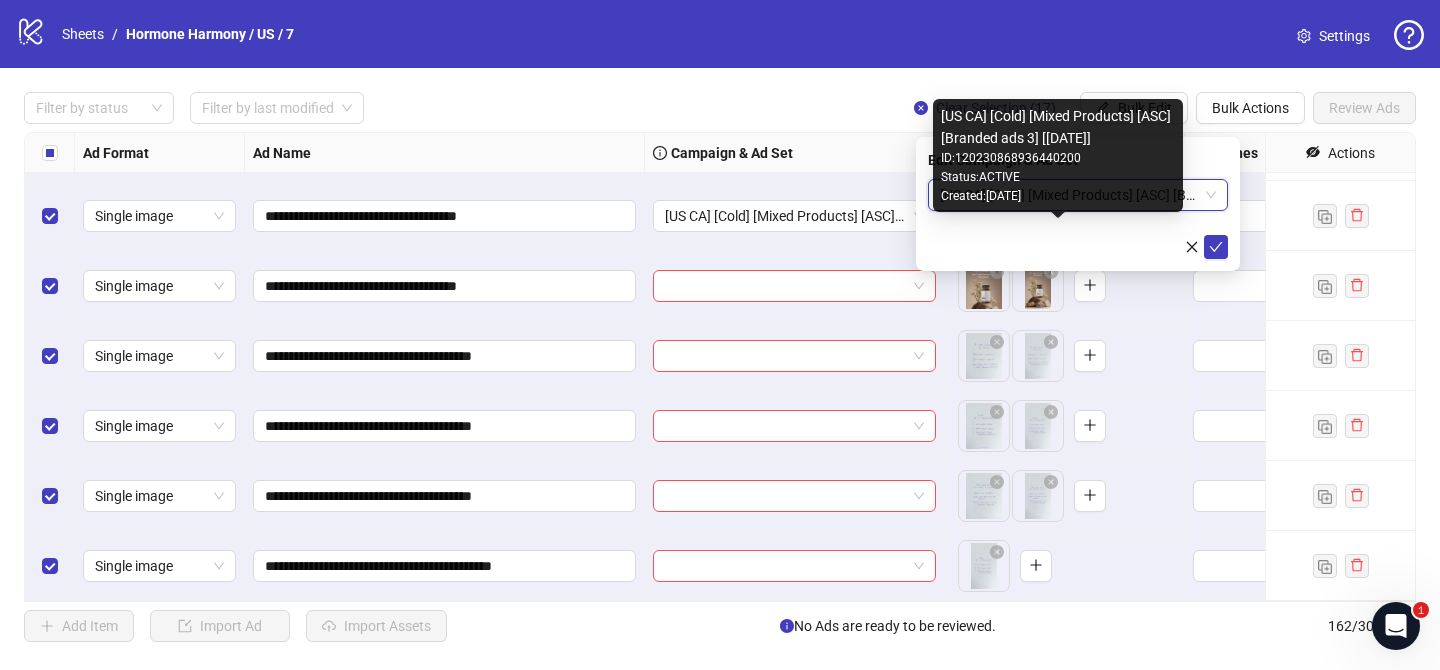 scroll, scrollTop: 0, scrollLeft: 0, axis: both 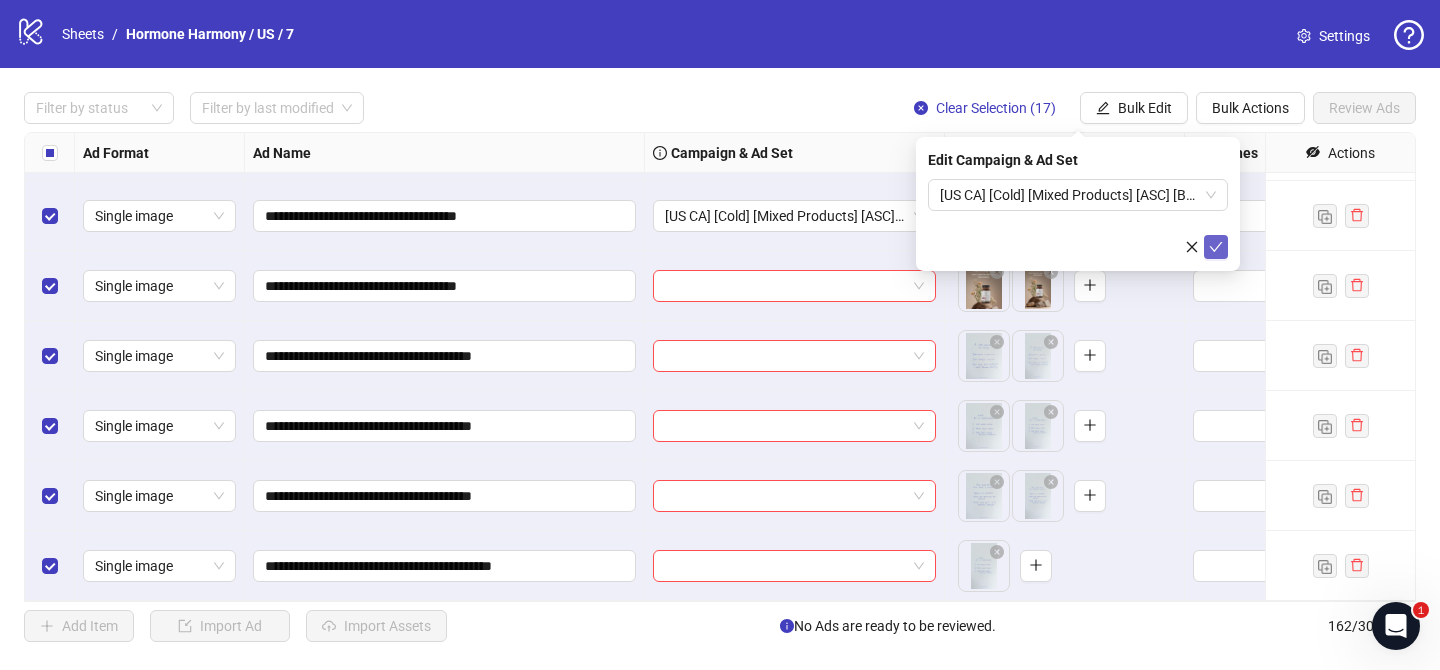 click 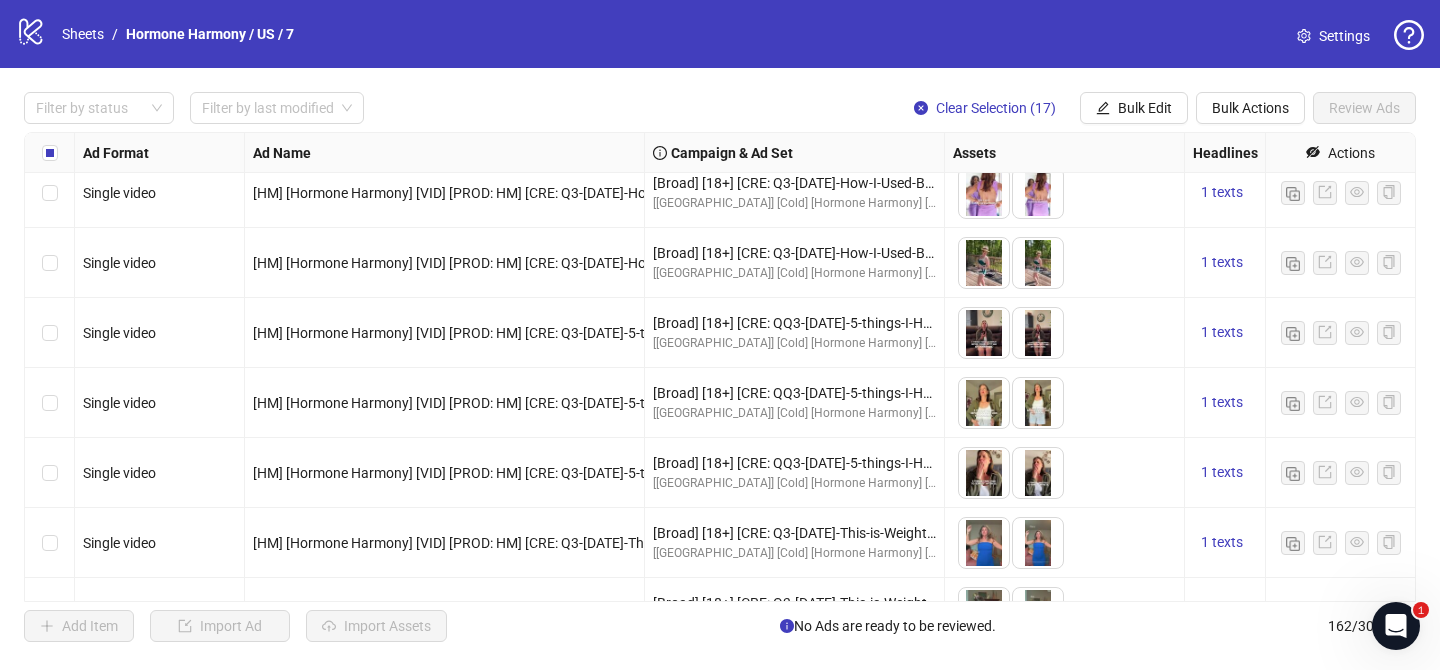 scroll, scrollTop: 9960, scrollLeft: 0, axis: vertical 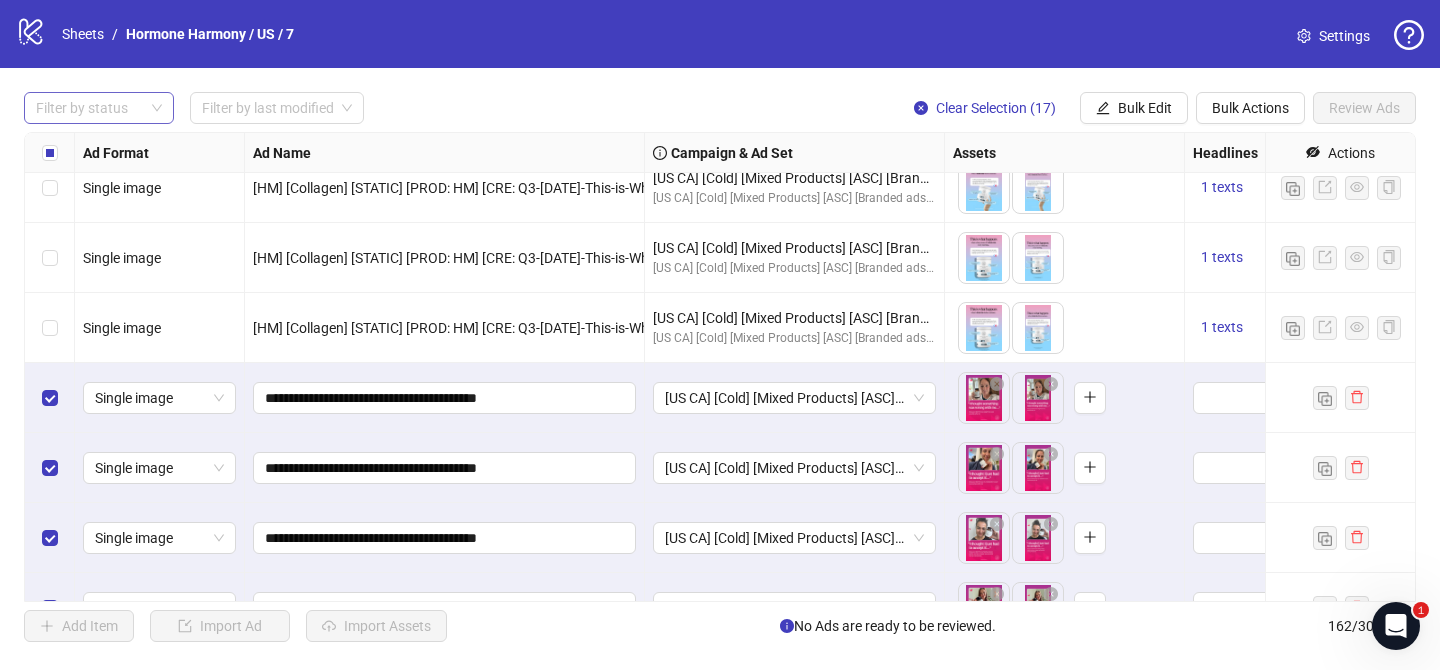 click at bounding box center [88, 108] 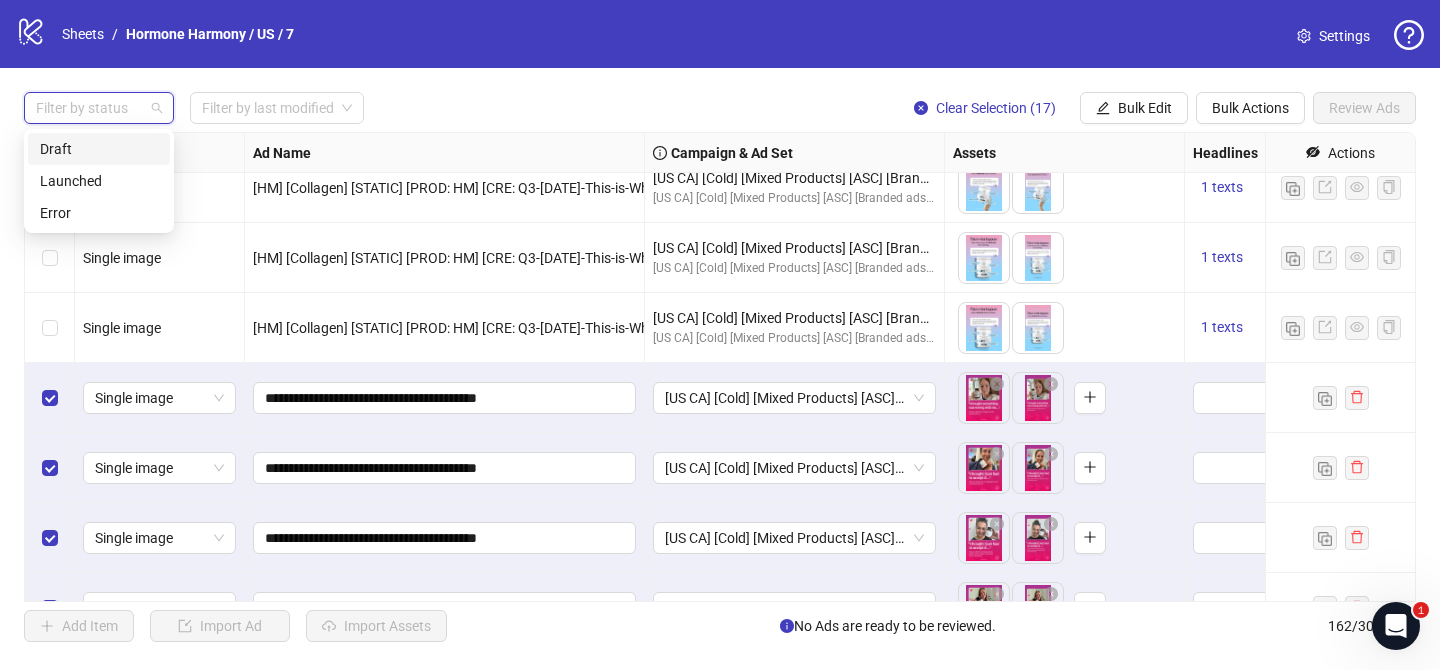 click on "Draft" at bounding box center (99, 149) 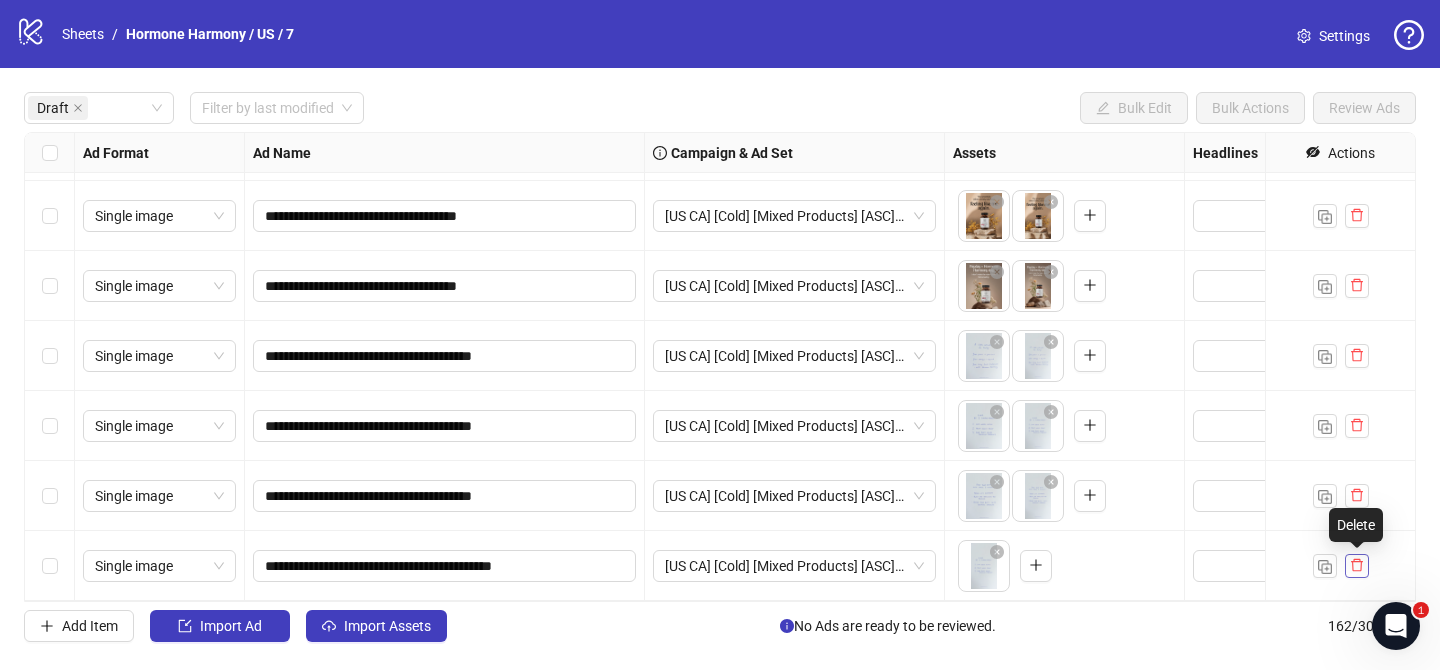 click at bounding box center [1357, 566] 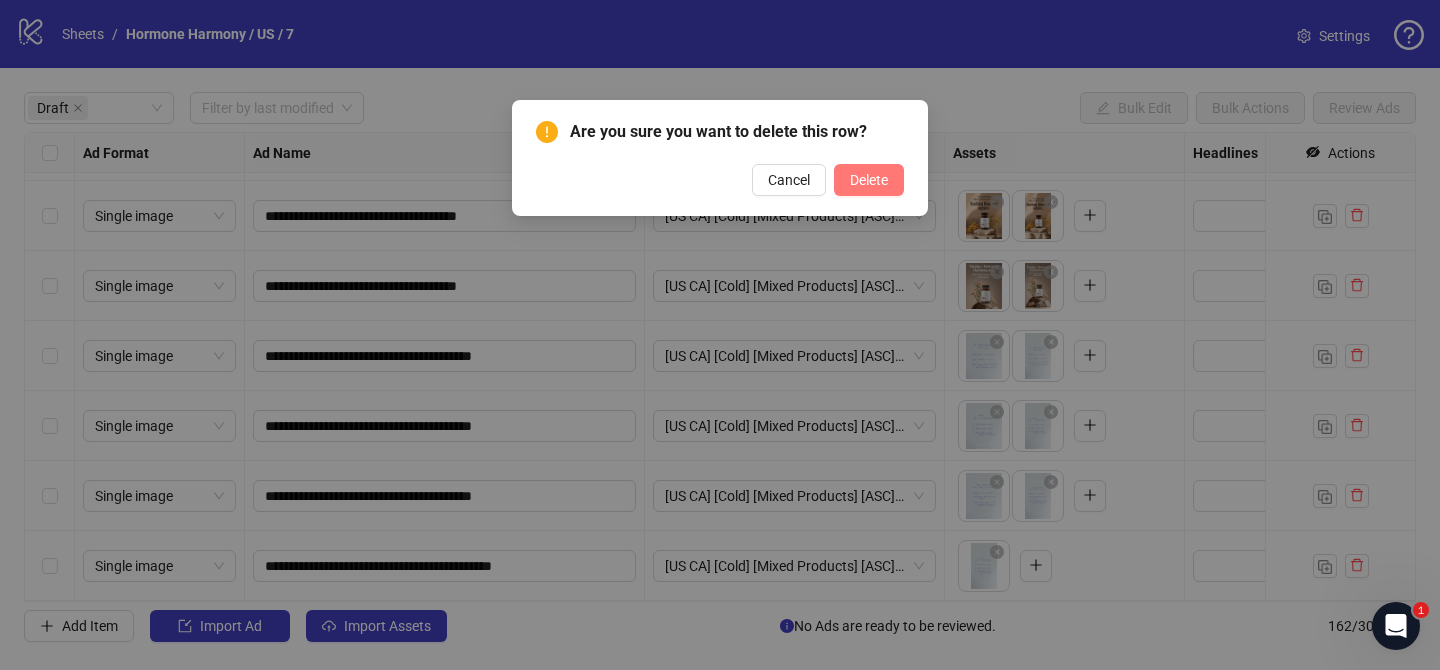 click on "Delete" at bounding box center [869, 180] 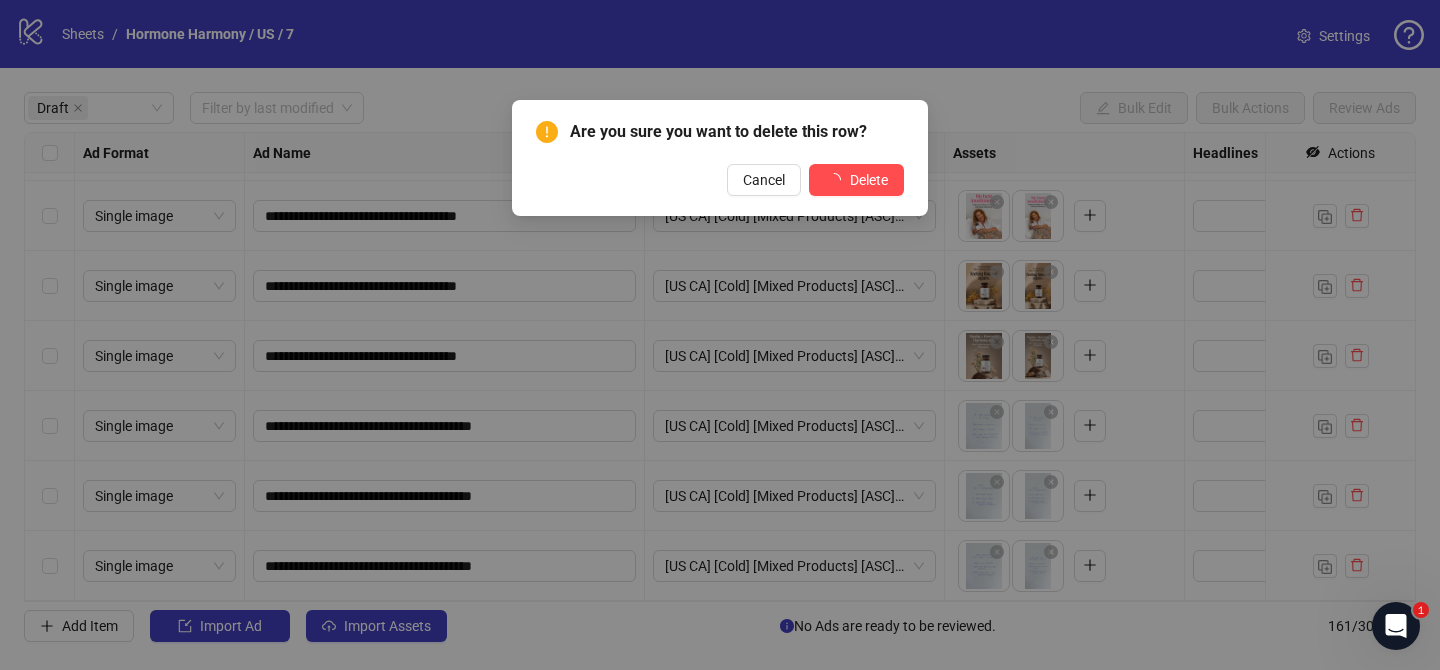 scroll, scrollTop: 692, scrollLeft: 0, axis: vertical 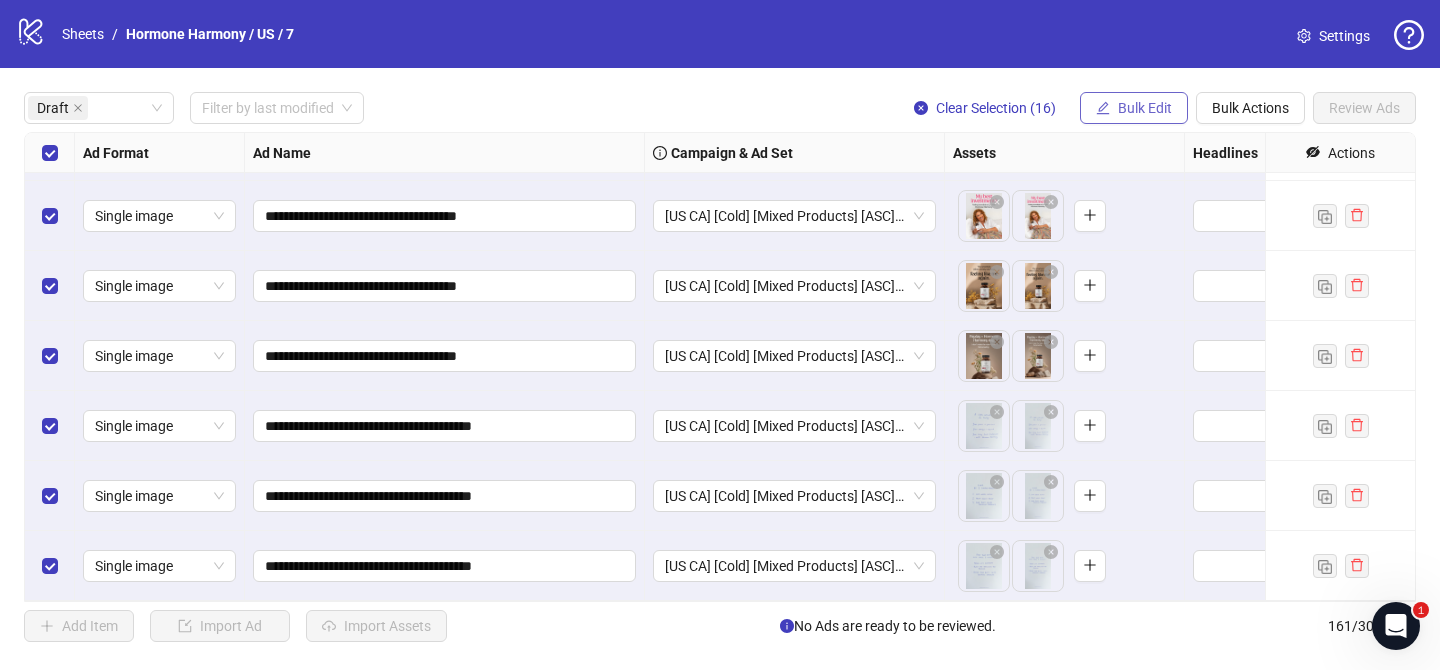 click on "Bulk Edit" at bounding box center [1134, 108] 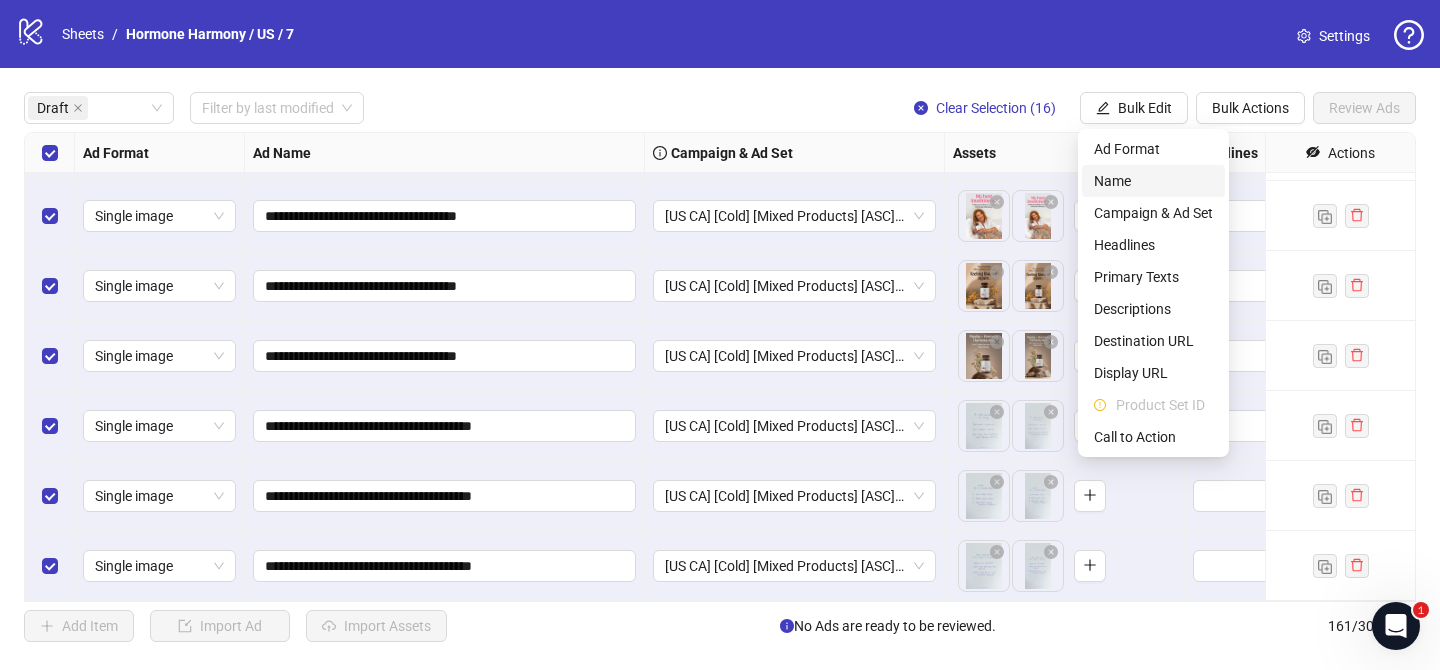 click on "Name" at bounding box center [1153, 181] 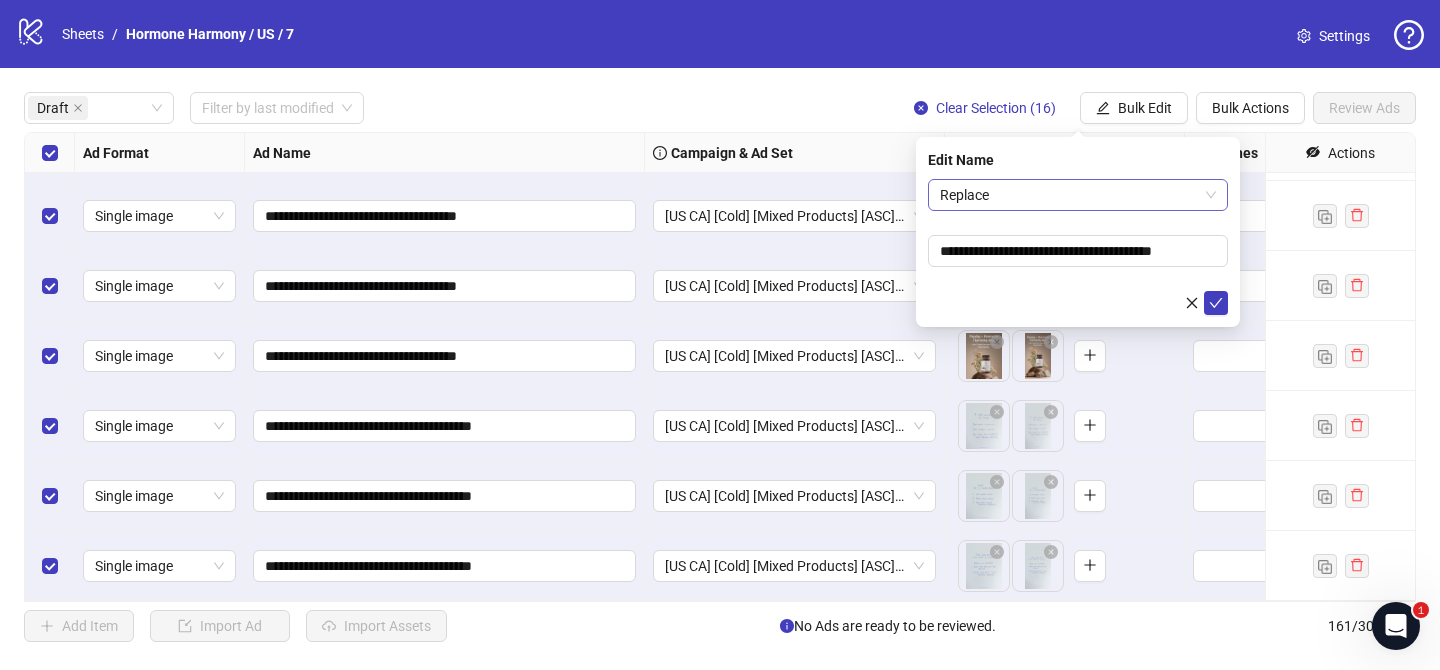 click on "Replace" at bounding box center (1078, 195) 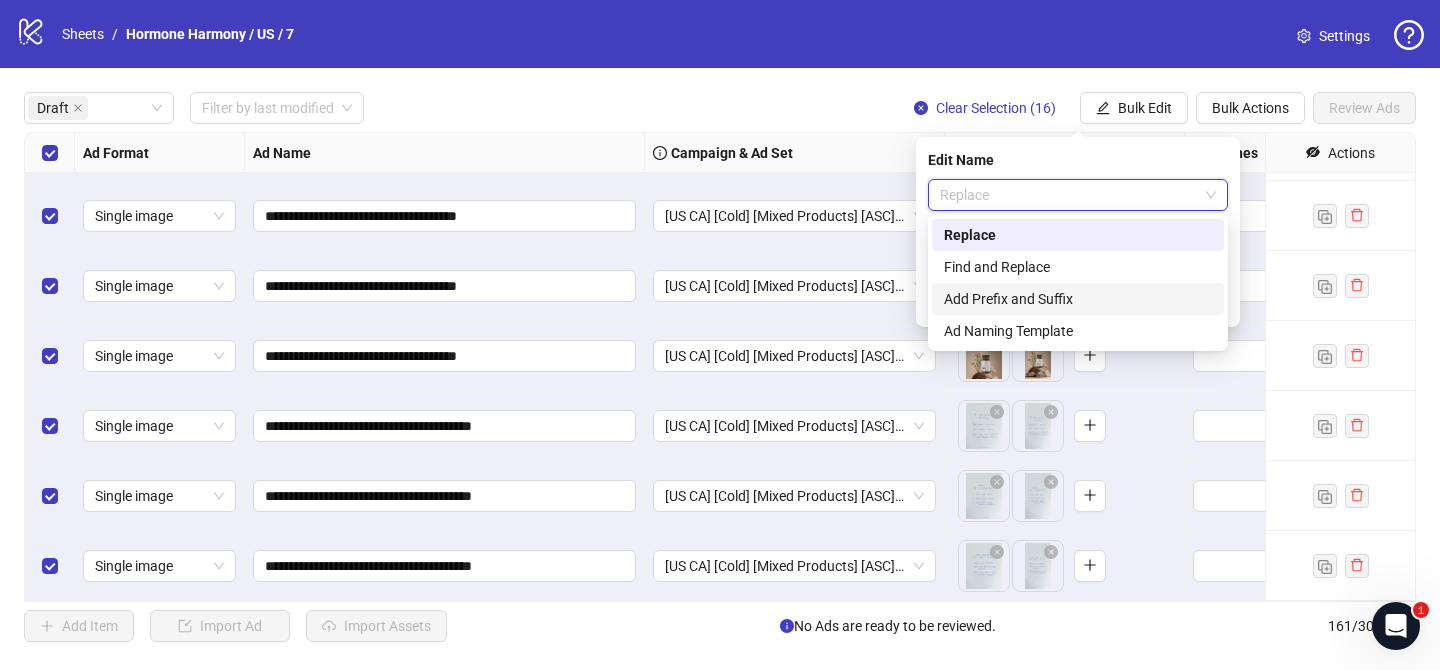 click on "Add Prefix and Suffix" at bounding box center [1078, 299] 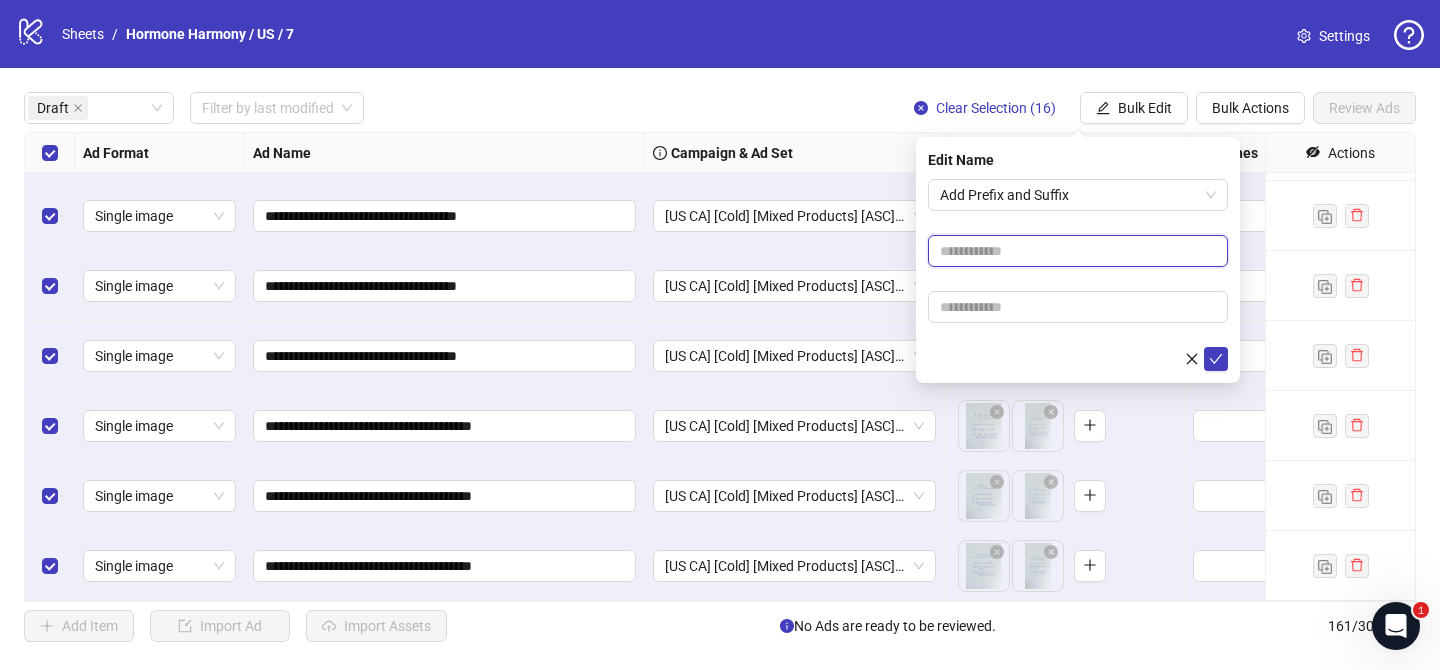 click at bounding box center [1078, 251] 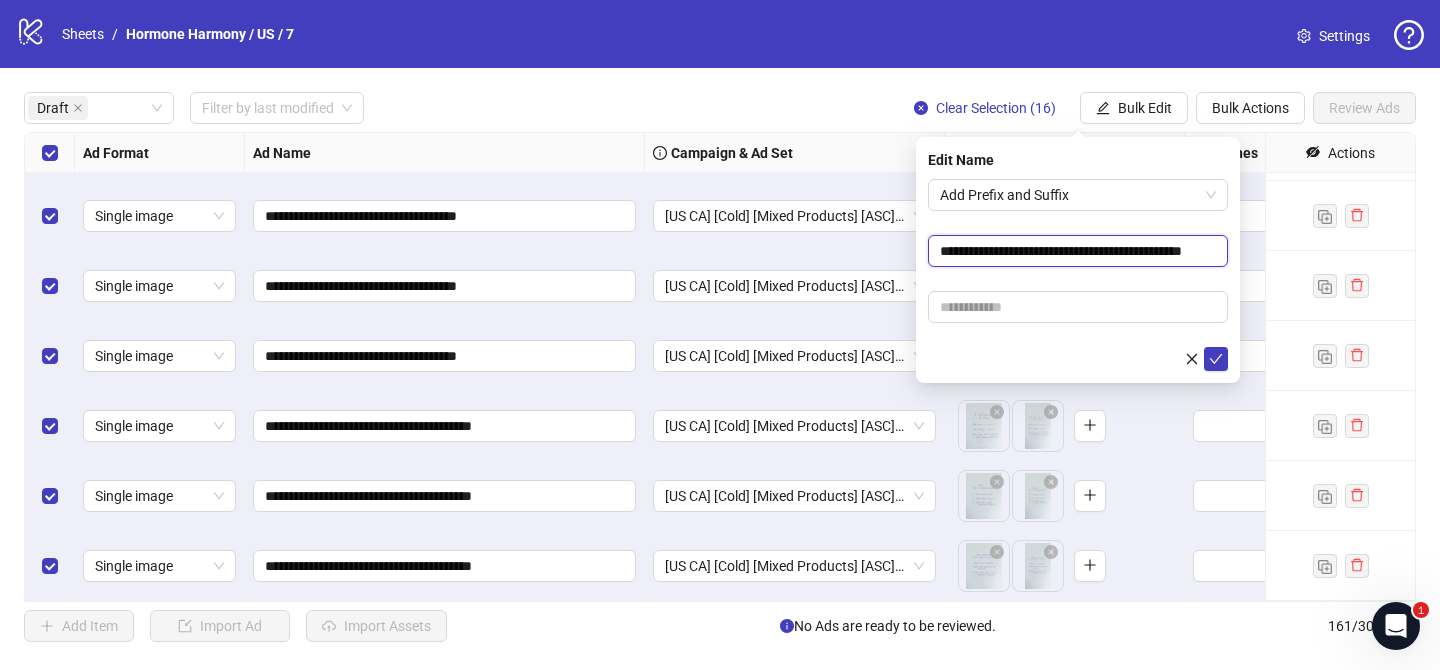 scroll, scrollTop: 0, scrollLeft: 51, axis: horizontal 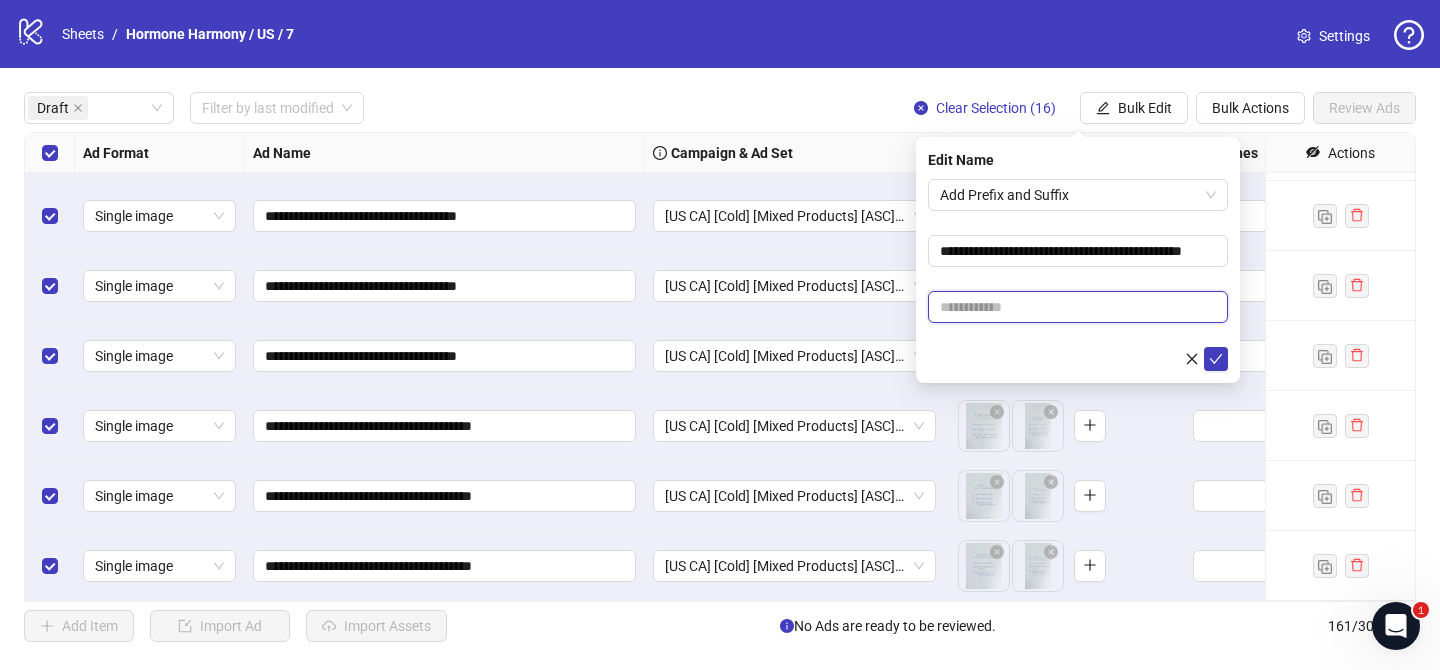 click at bounding box center (1078, 307) 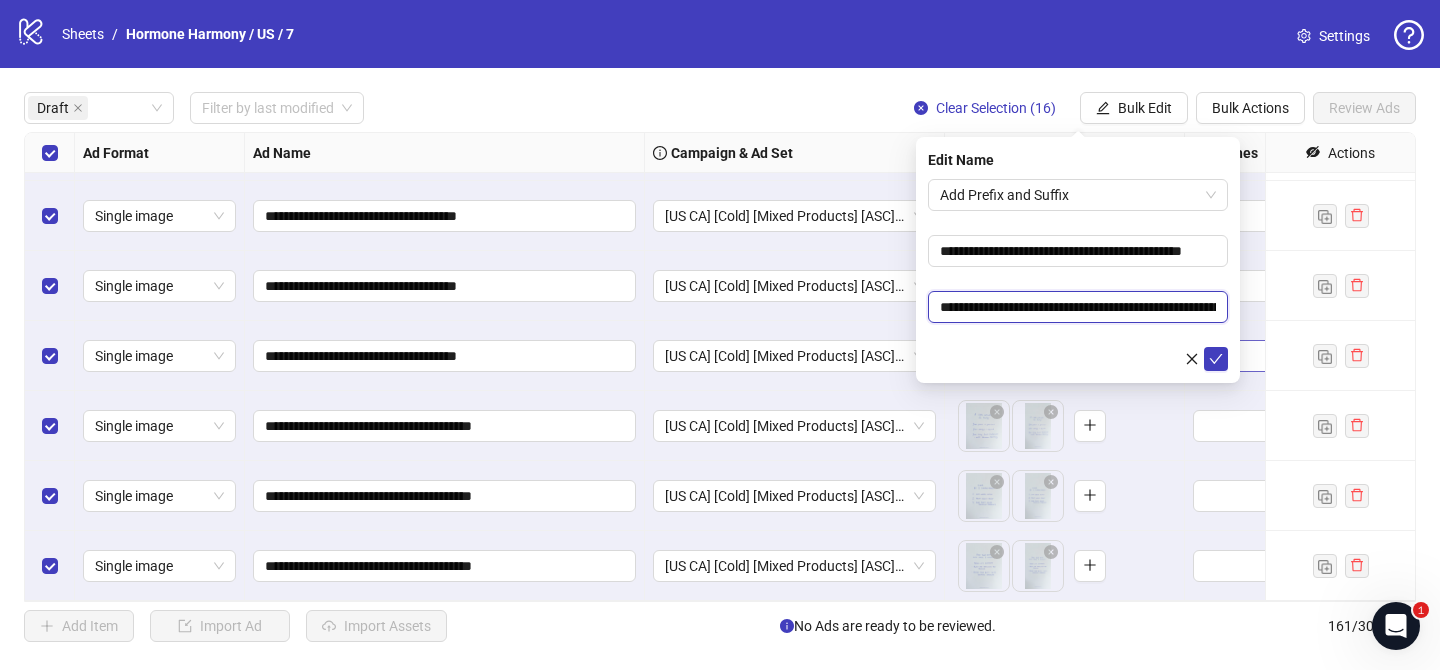 scroll, scrollTop: 0, scrollLeft: 308, axis: horizontal 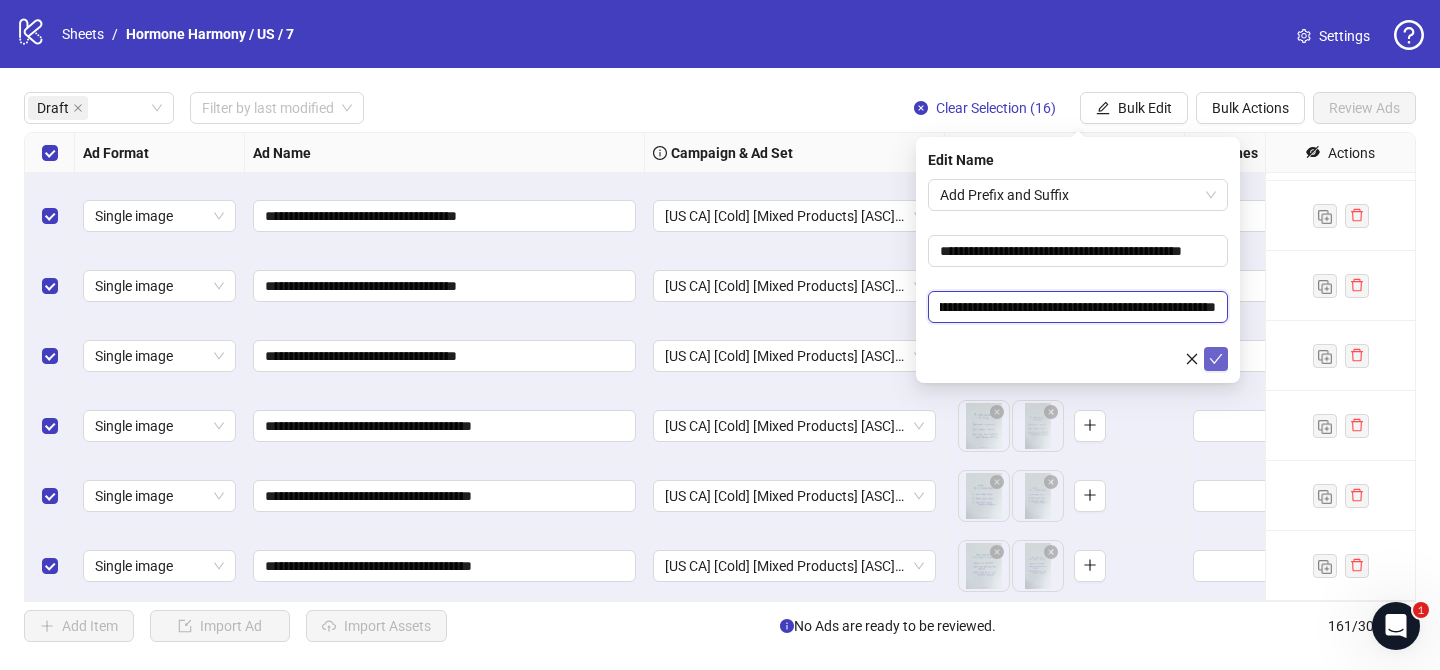 type on "**********" 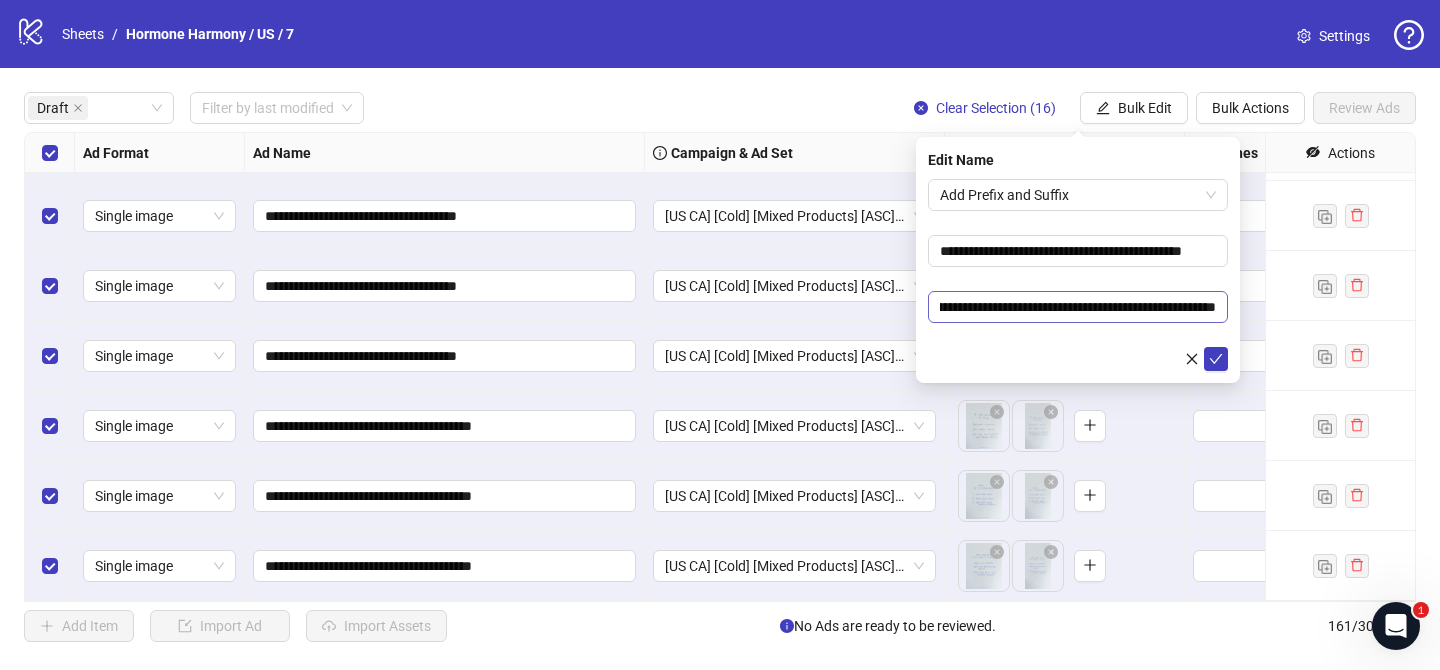 scroll, scrollTop: 0, scrollLeft: 0, axis: both 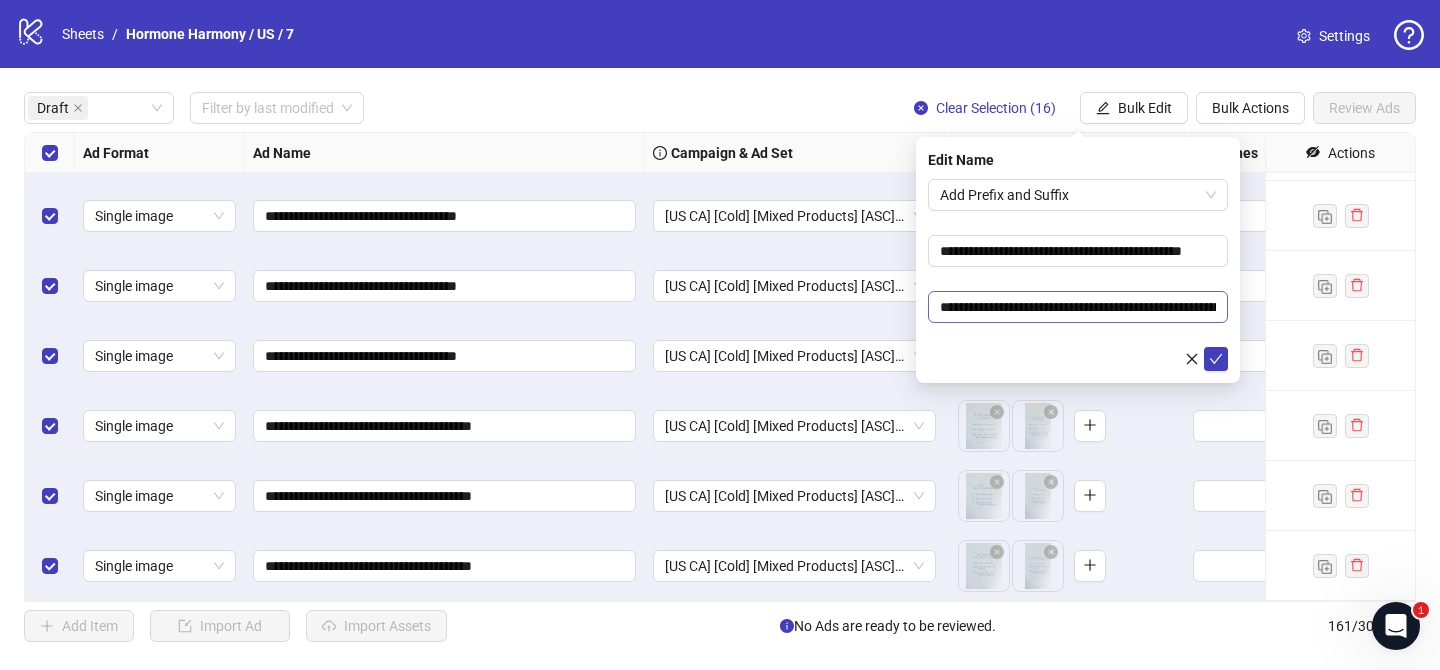 drag, startPoint x: 1218, startPoint y: 362, endPoint x: 1094, endPoint y: 296, distance: 140.47064 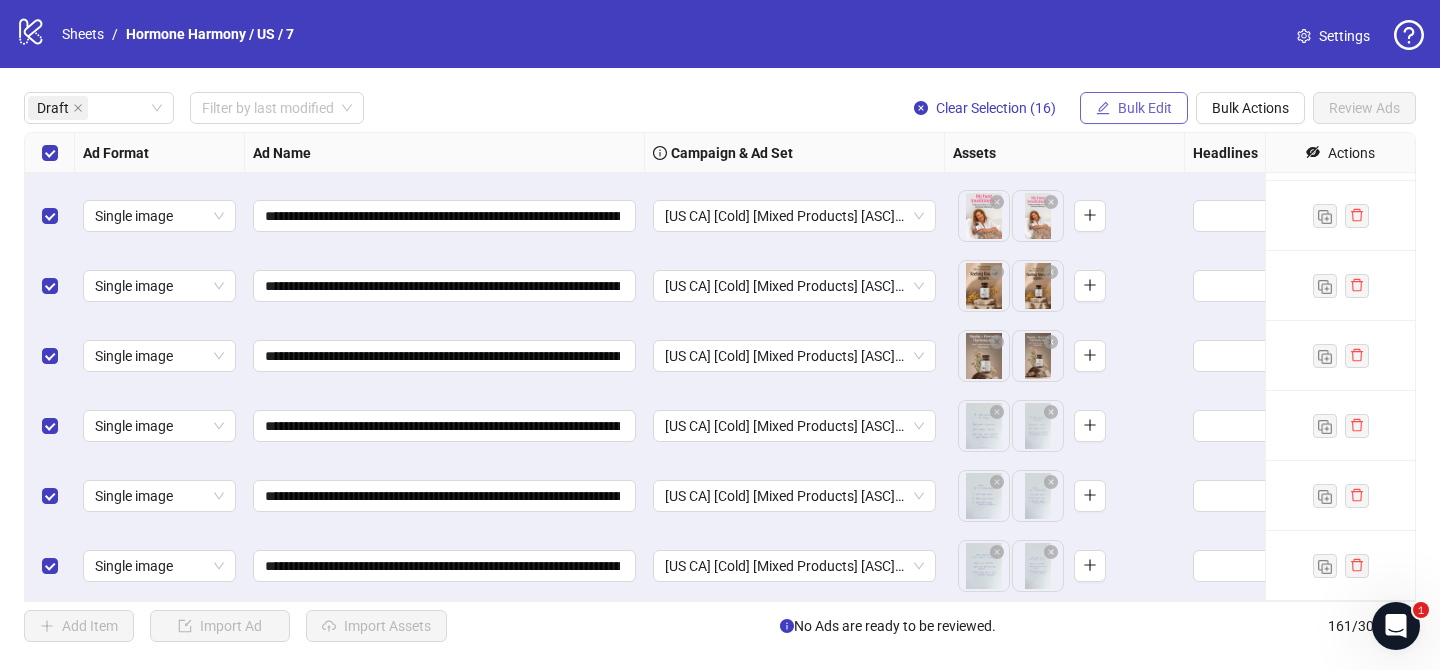 click on "Bulk Edit" at bounding box center [1145, 108] 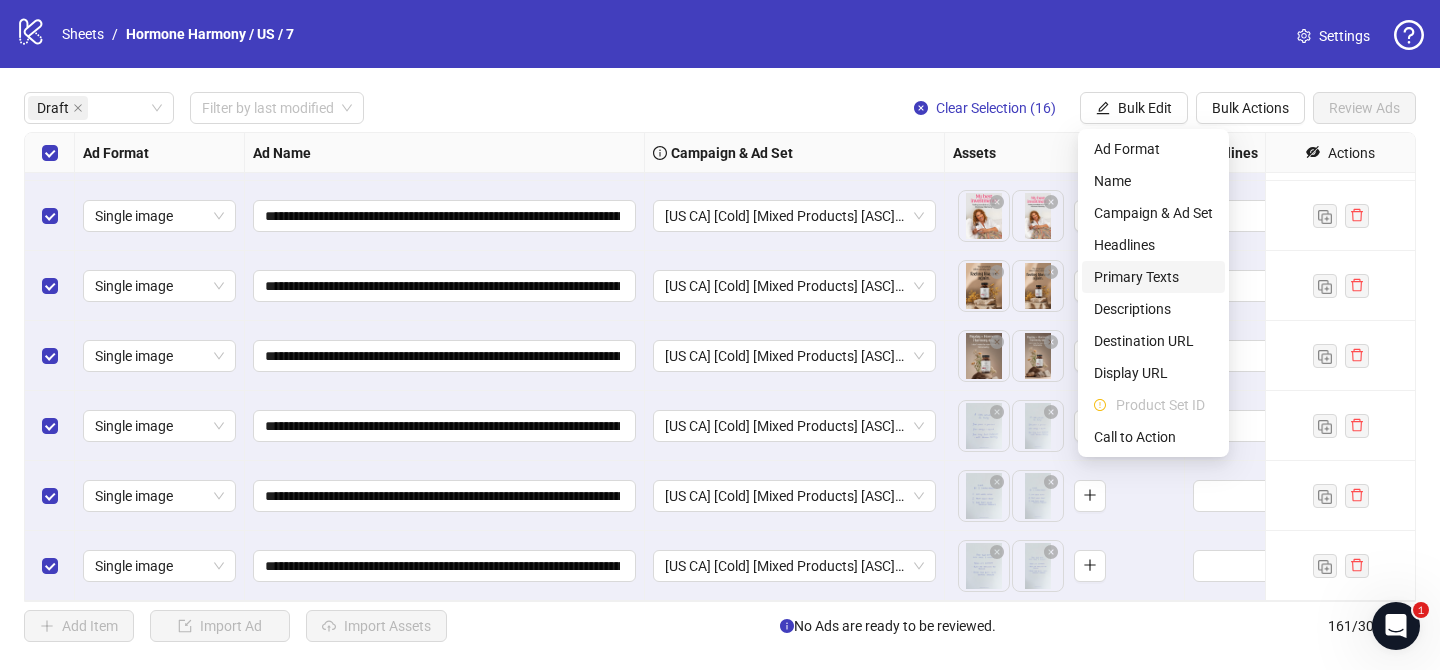 click on "Primary Texts" at bounding box center (1153, 277) 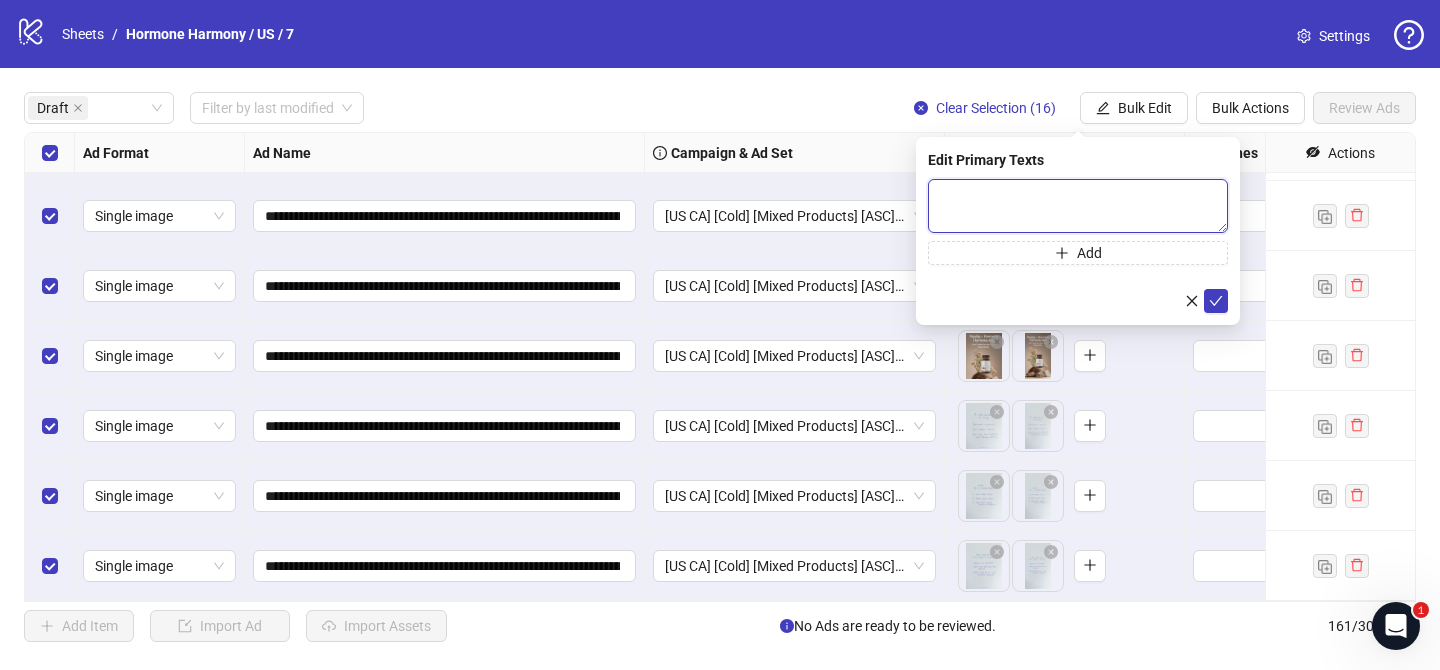 click at bounding box center (1078, 206) 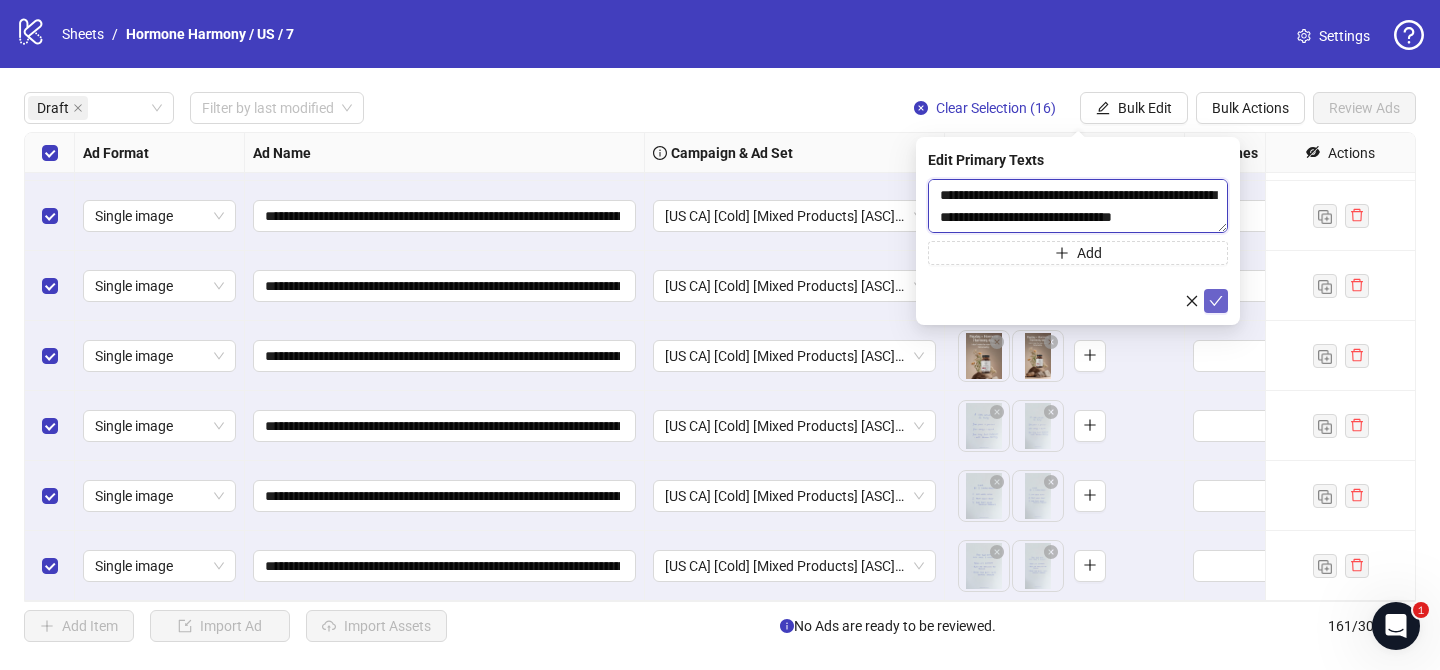 scroll, scrollTop: 675, scrollLeft: 0, axis: vertical 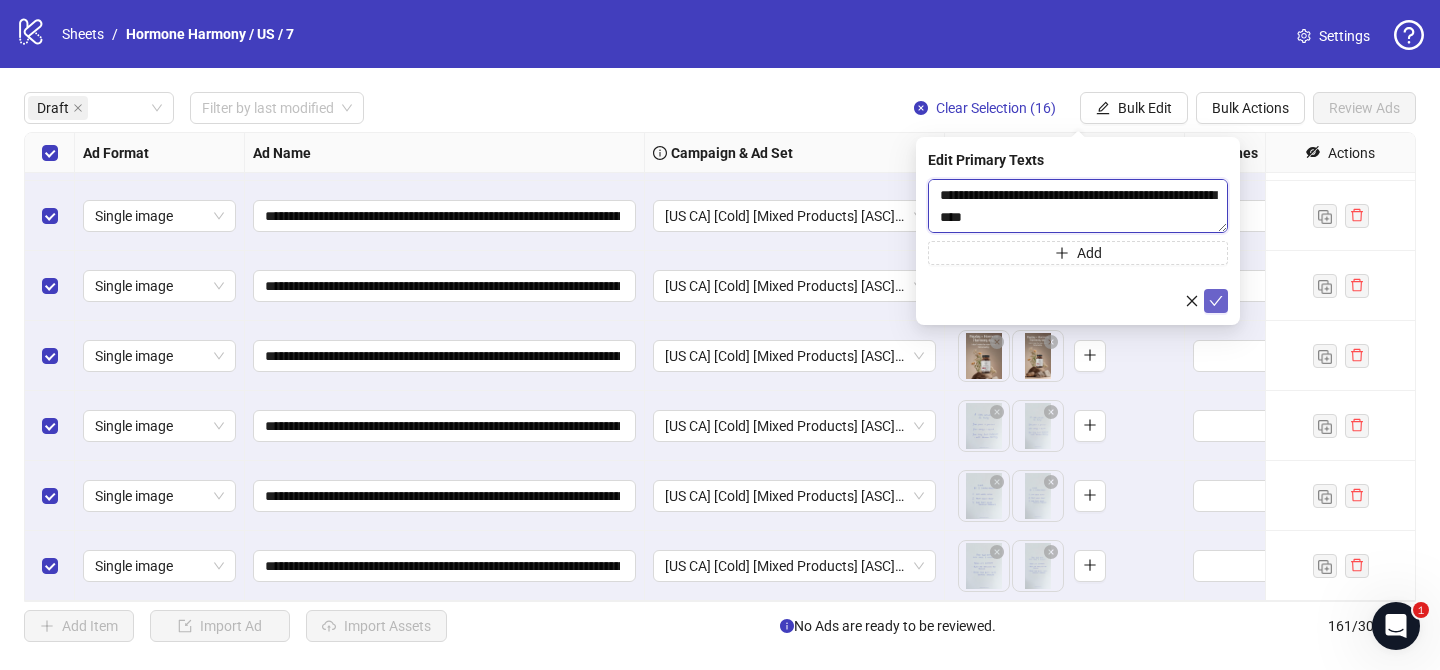 type on "**********" 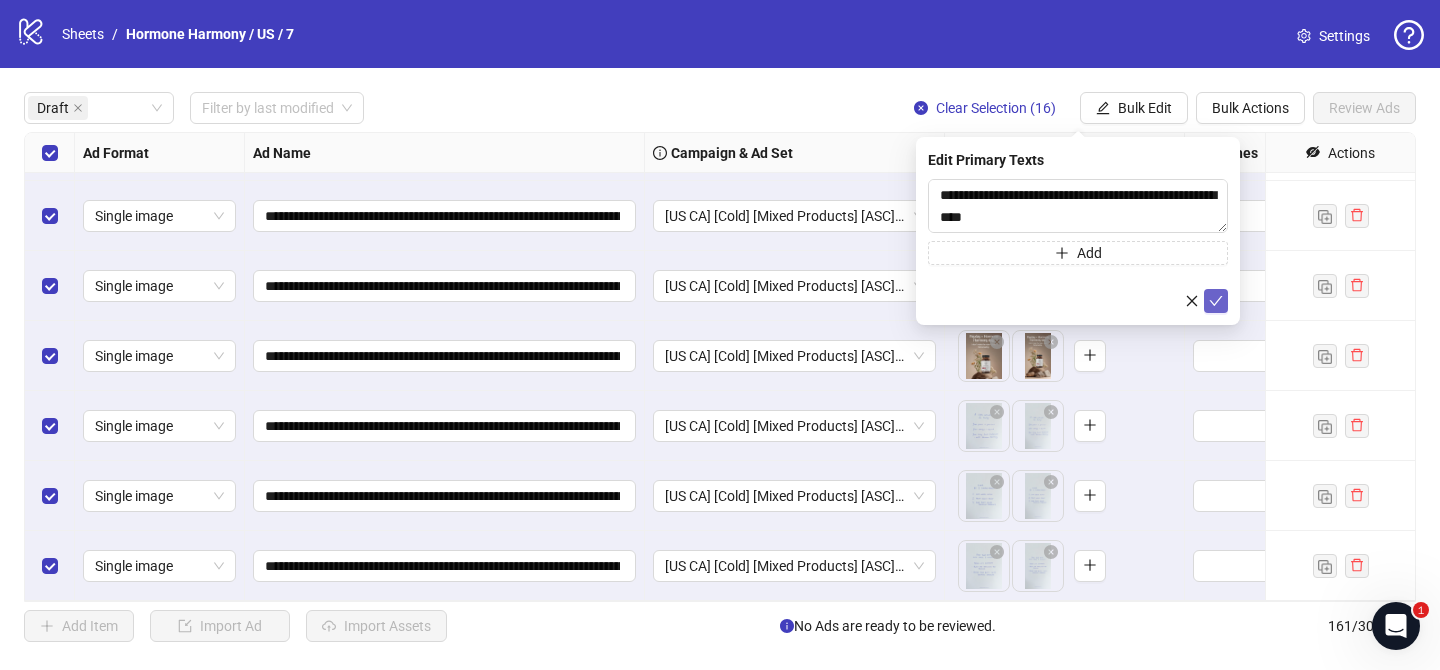 drag, startPoint x: 1220, startPoint y: 304, endPoint x: 516, endPoint y: 5, distance: 764.864 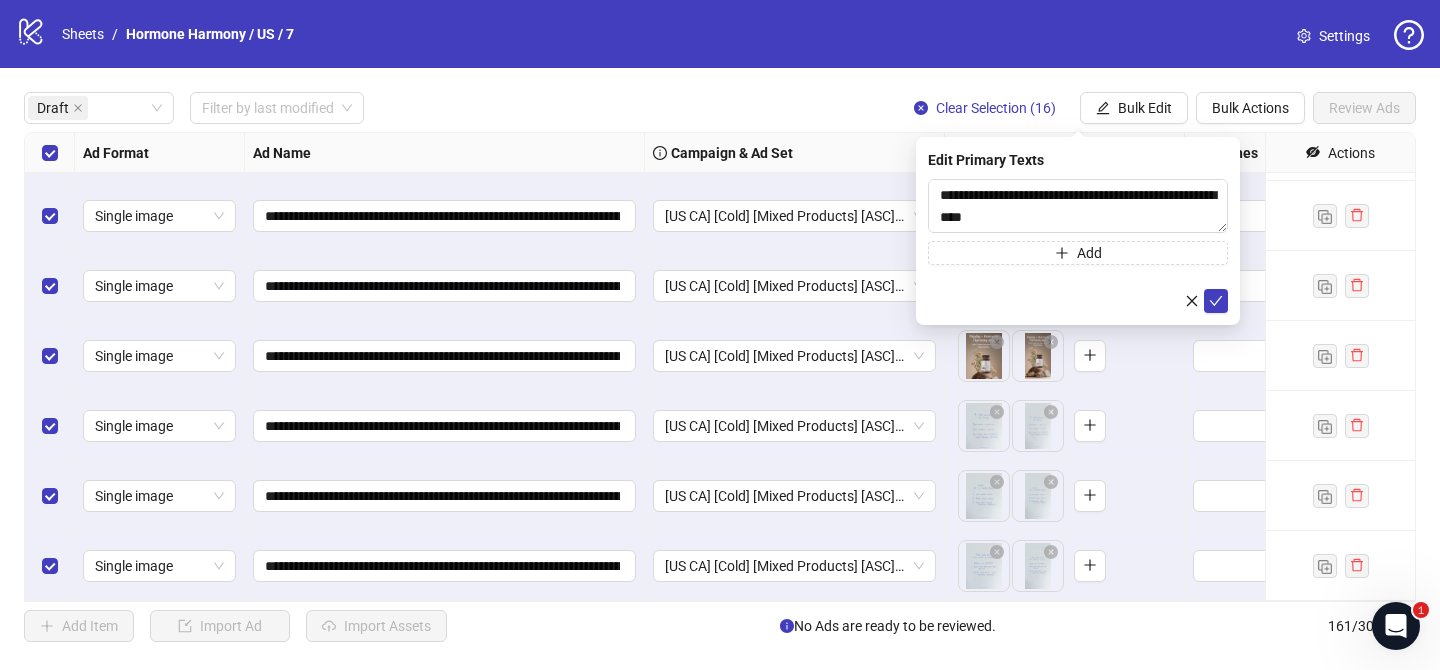 click 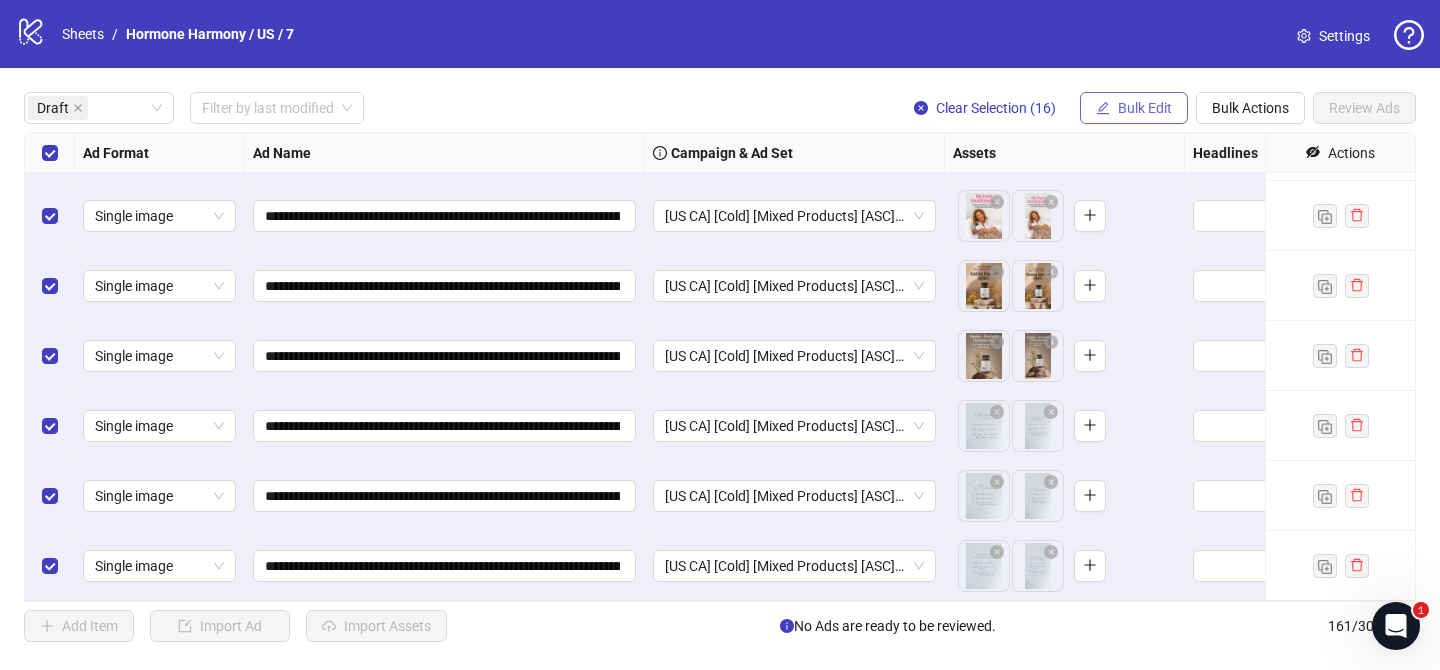 click on "Bulk Edit" at bounding box center [1134, 108] 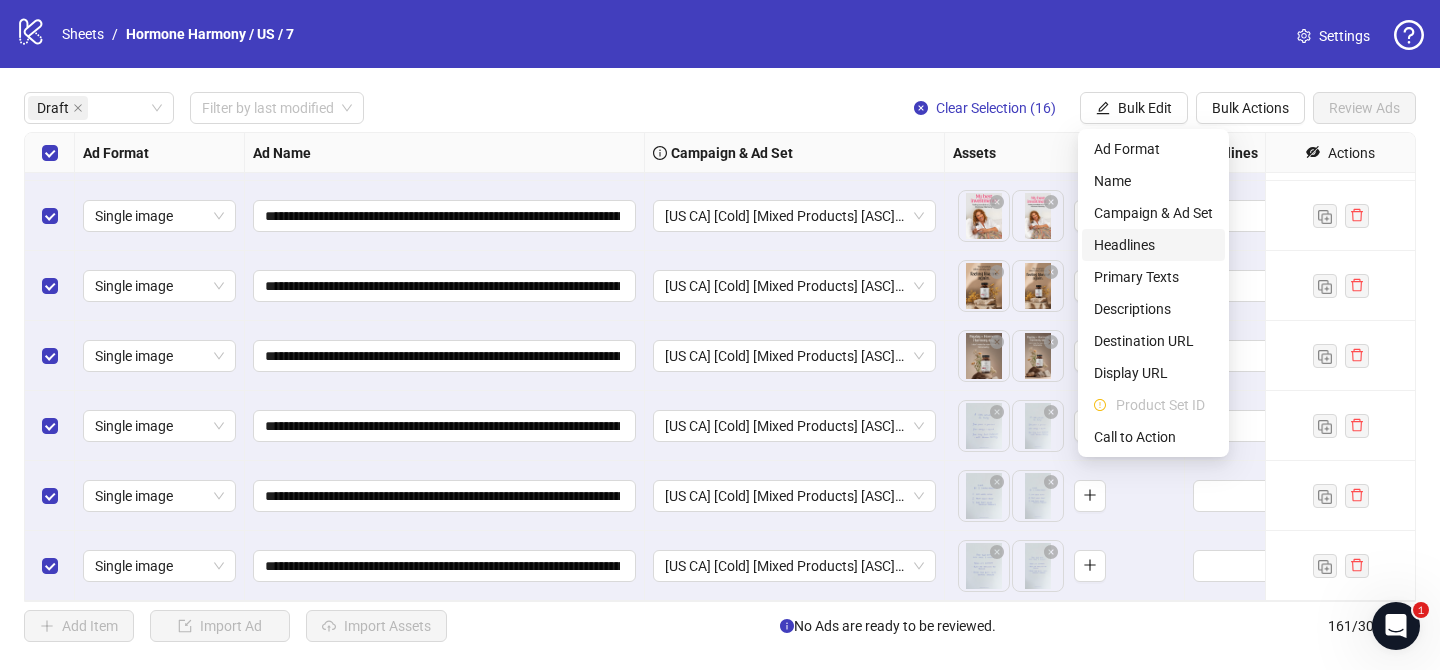click on "Headlines" at bounding box center [1153, 245] 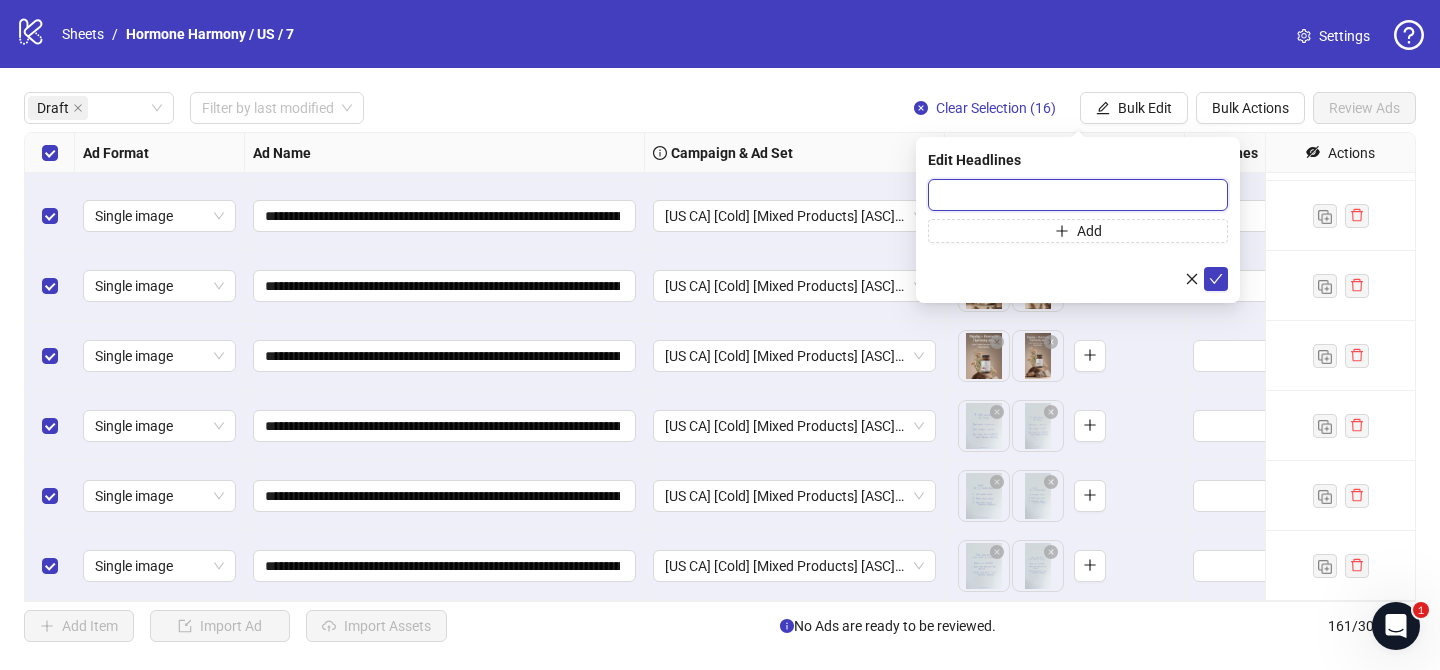 click at bounding box center (1078, 195) 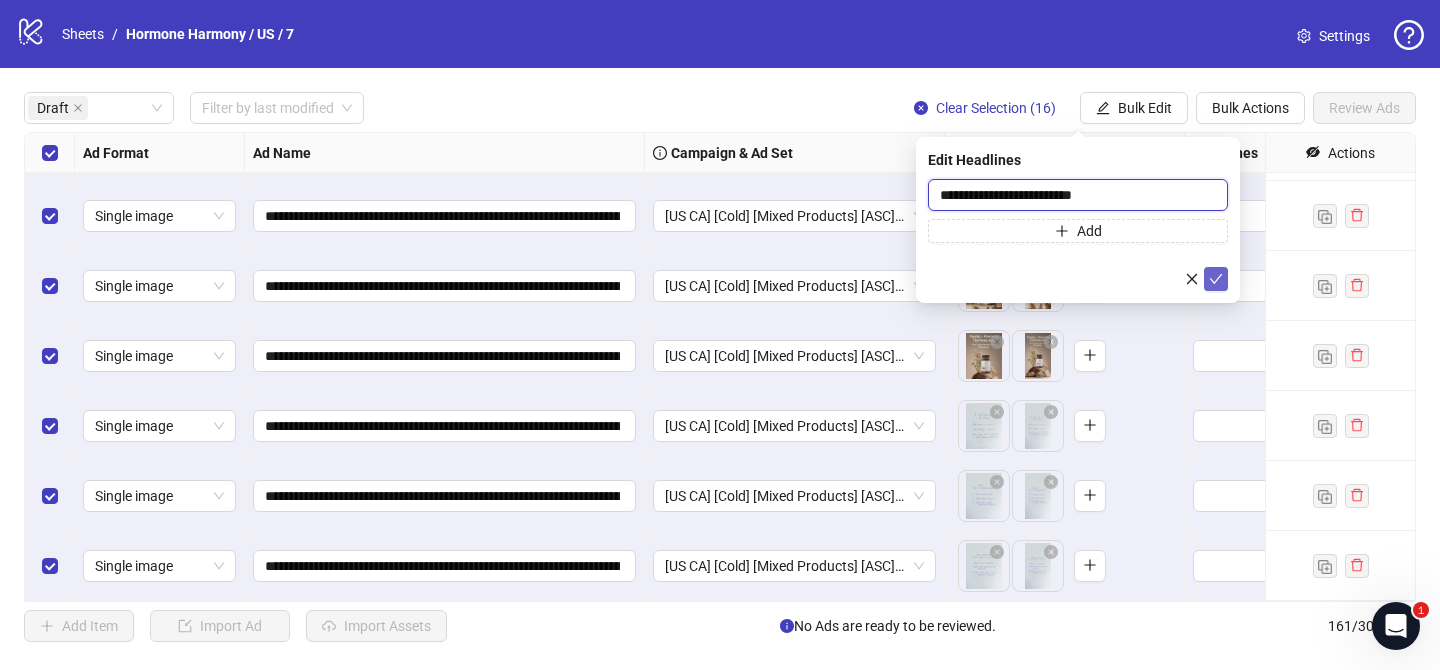 type on "**********" 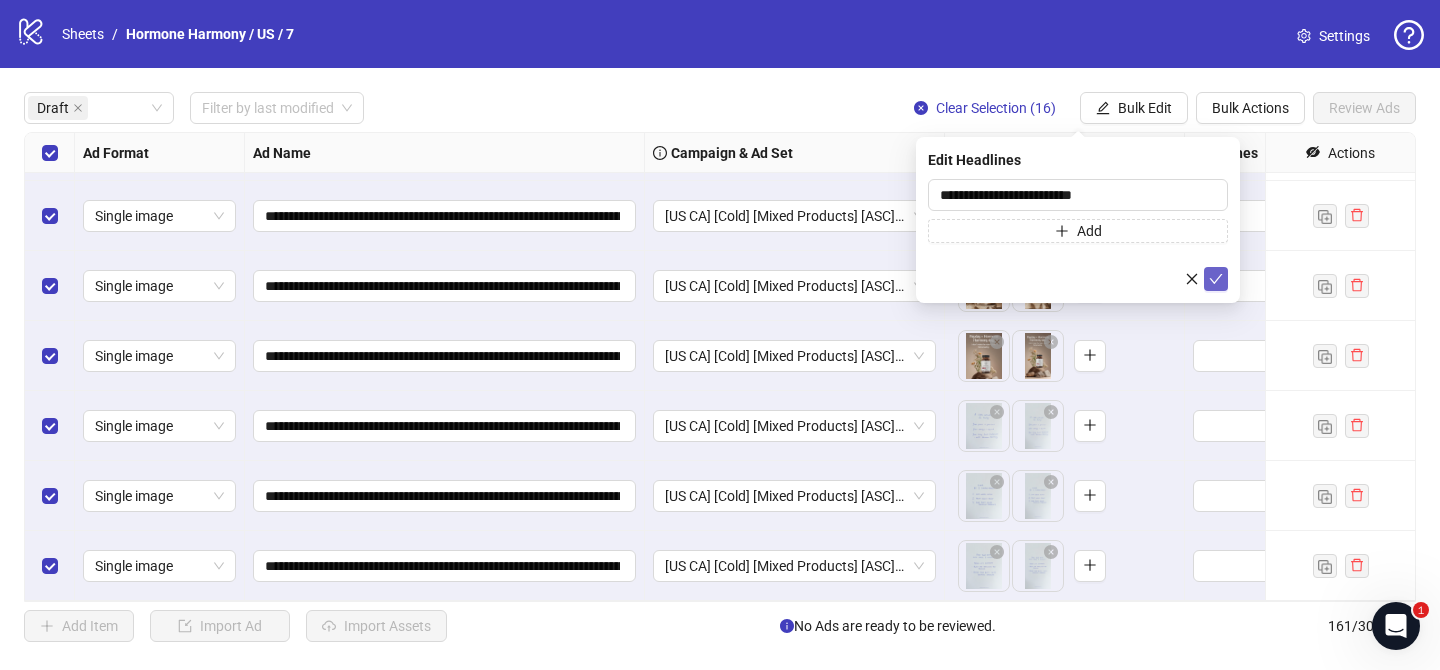 click at bounding box center (1216, 279) 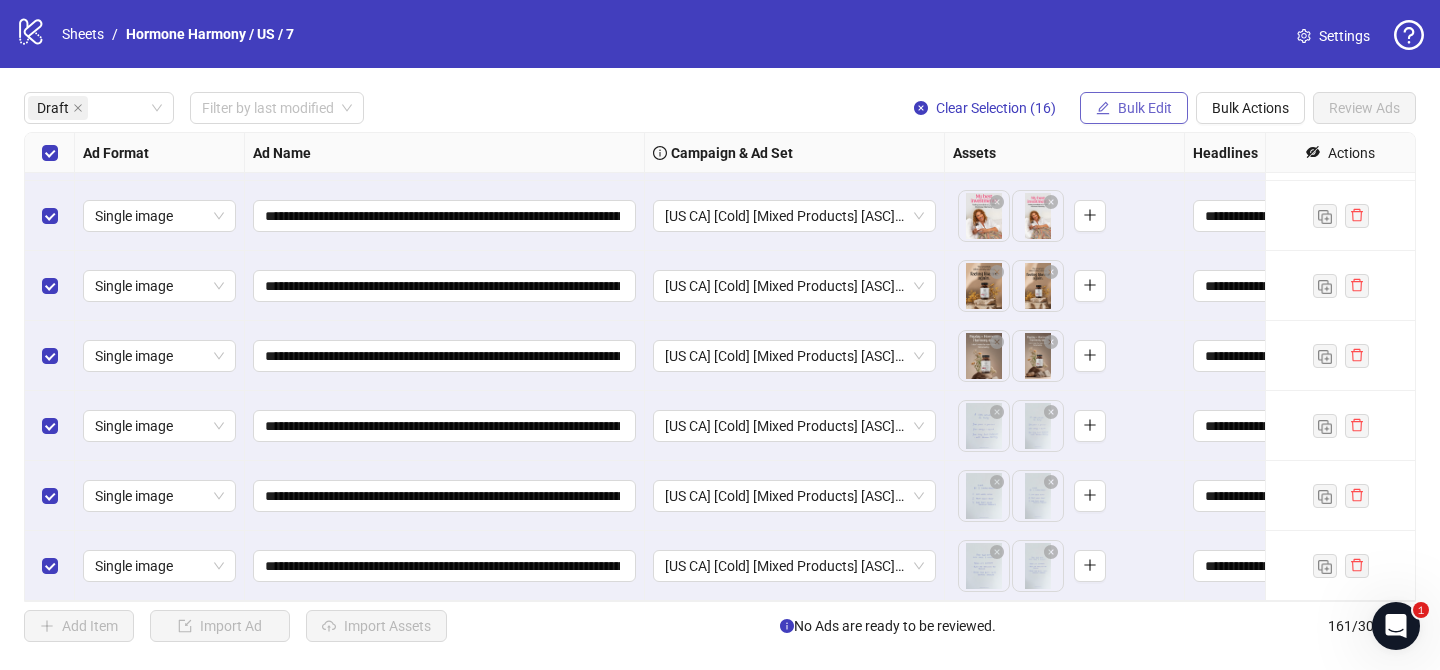 click on "Bulk Edit" at bounding box center (1145, 108) 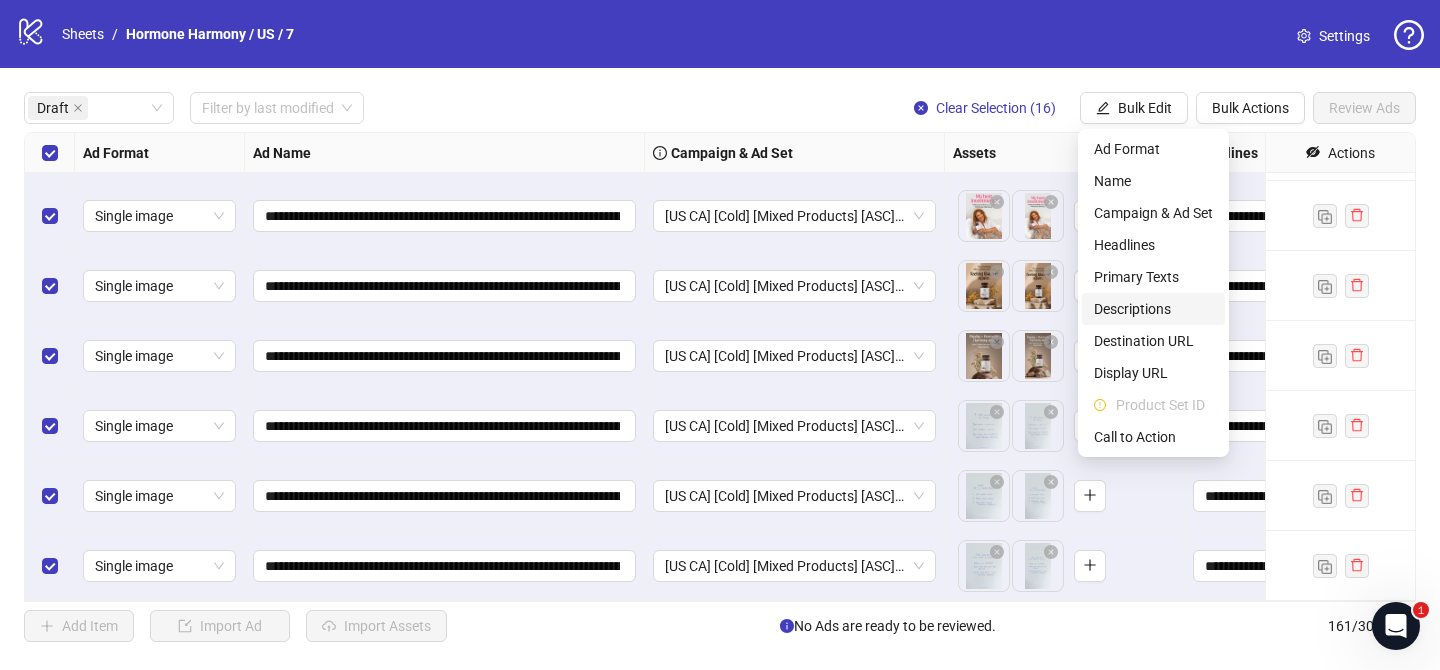 drag, startPoint x: 1167, startPoint y: 308, endPoint x: 1171, endPoint y: 296, distance: 12.649111 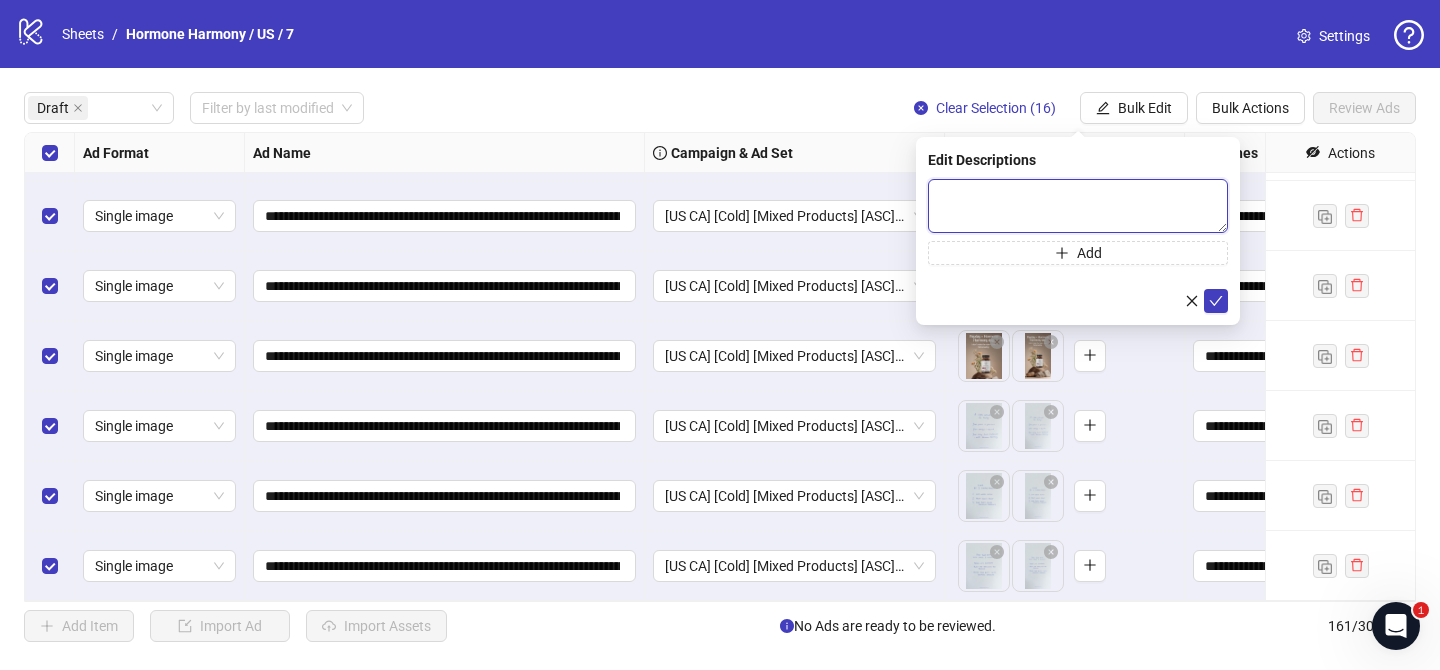 click at bounding box center [1078, 206] 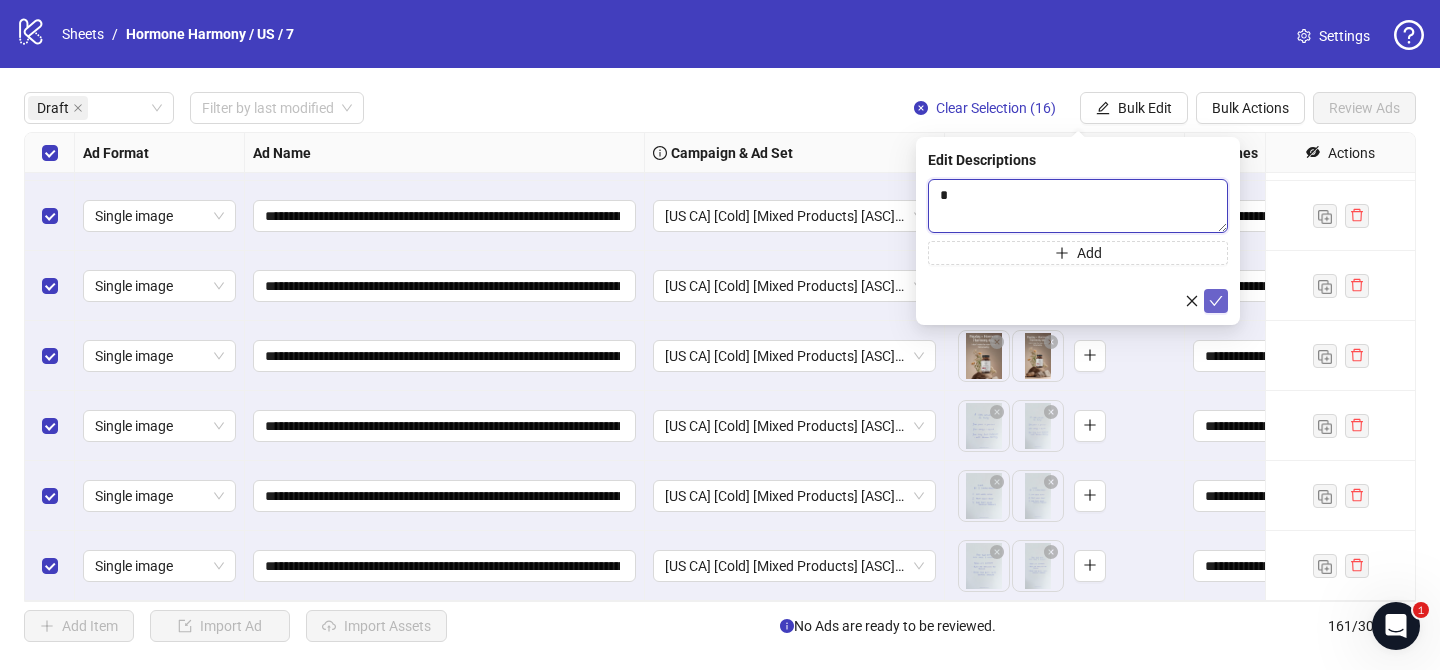 type 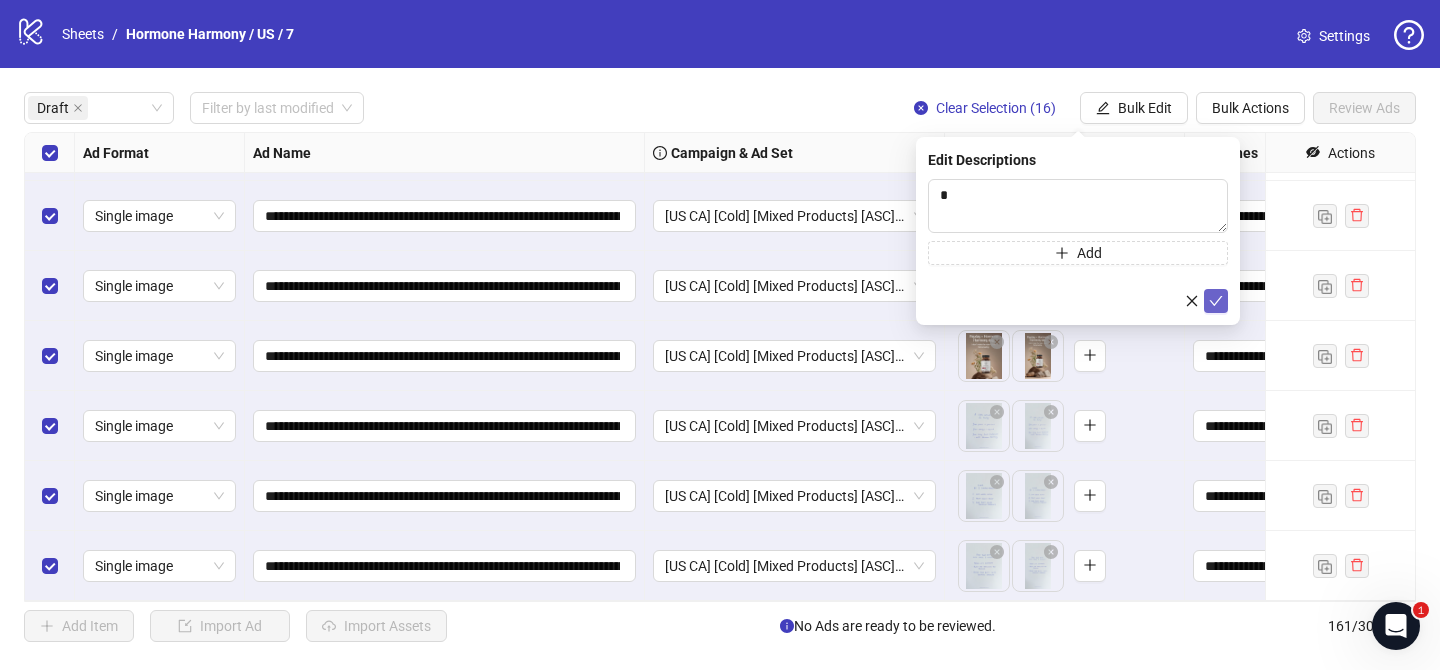 click at bounding box center [1216, 301] 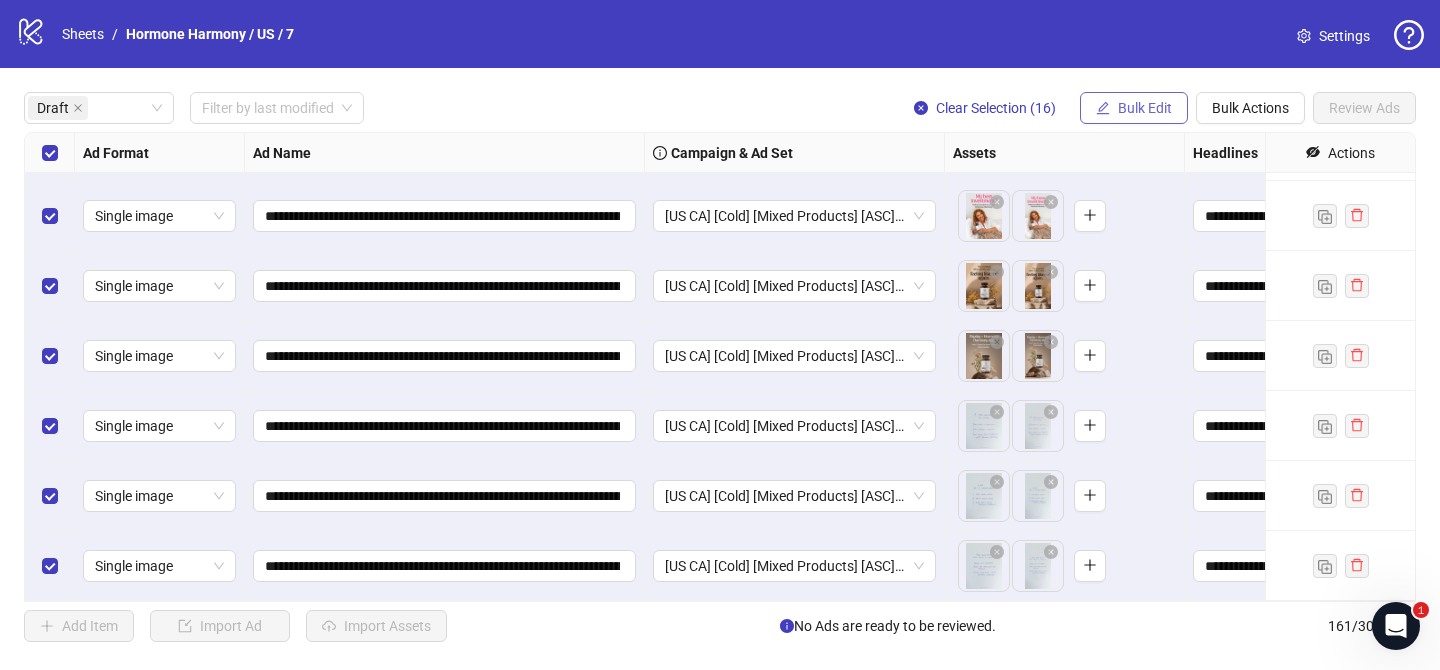 click on "Bulk Edit" at bounding box center (1134, 108) 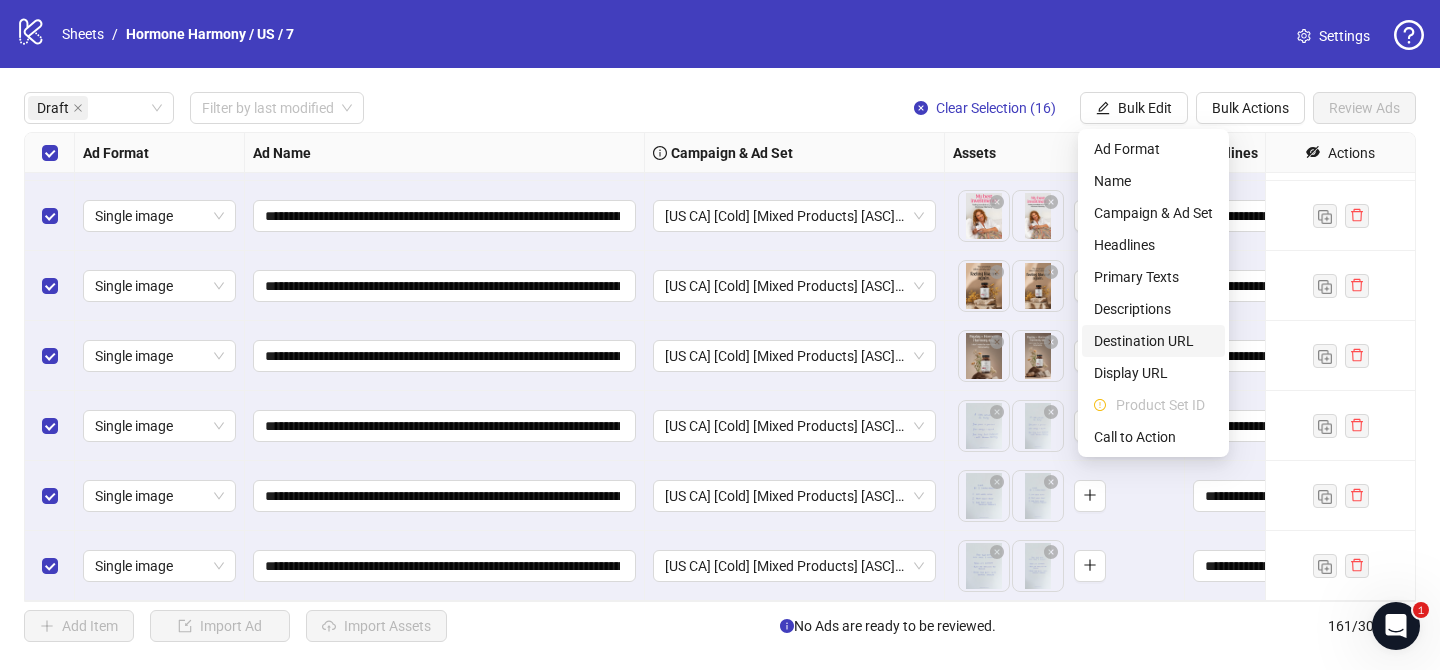 drag, startPoint x: 1177, startPoint y: 346, endPoint x: 1176, endPoint y: 288, distance: 58.00862 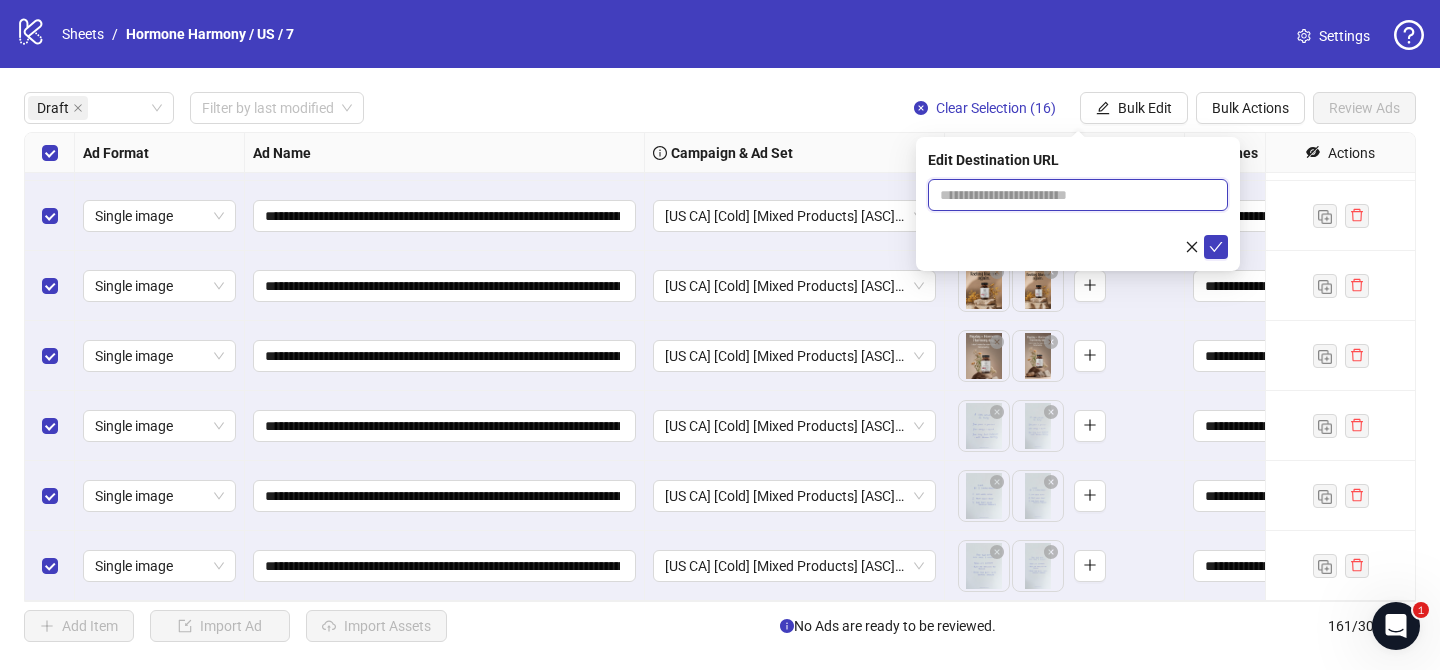 click at bounding box center (1070, 195) 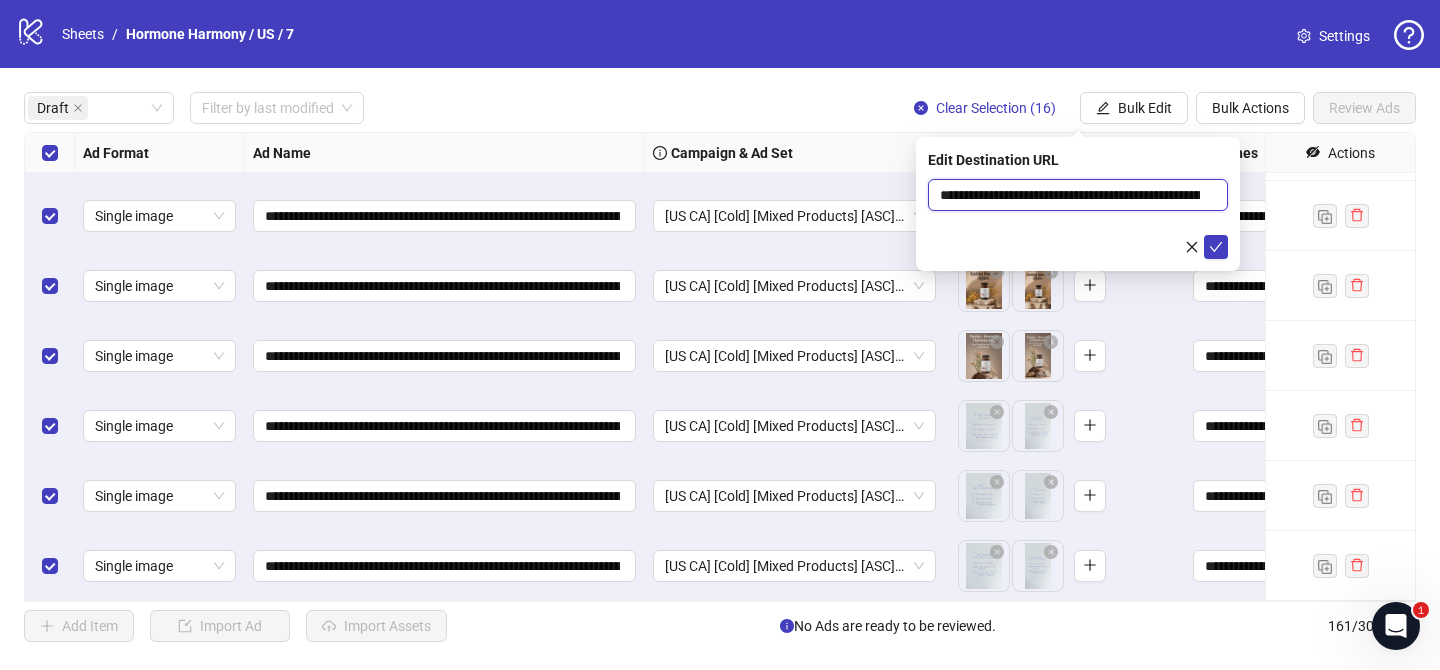 scroll, scrollTop: 0, scrollLeft: 149, axis: horizontal 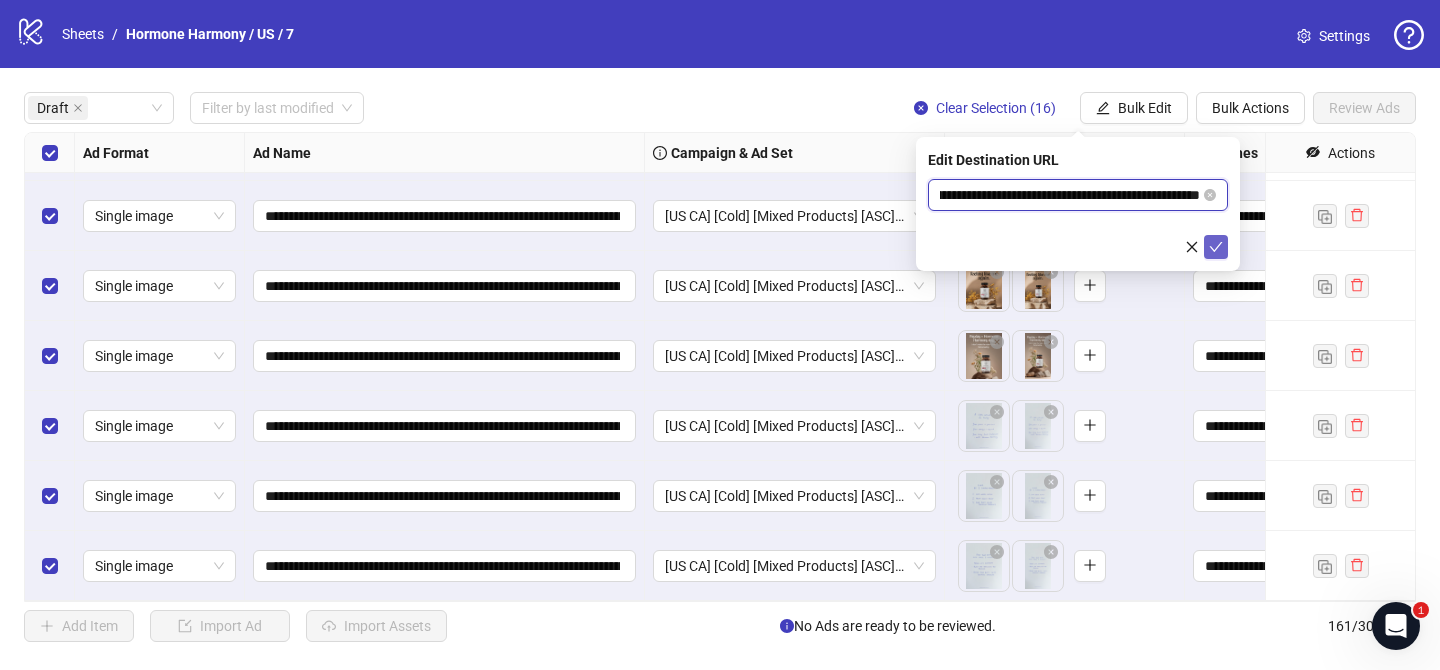 type on "**********" 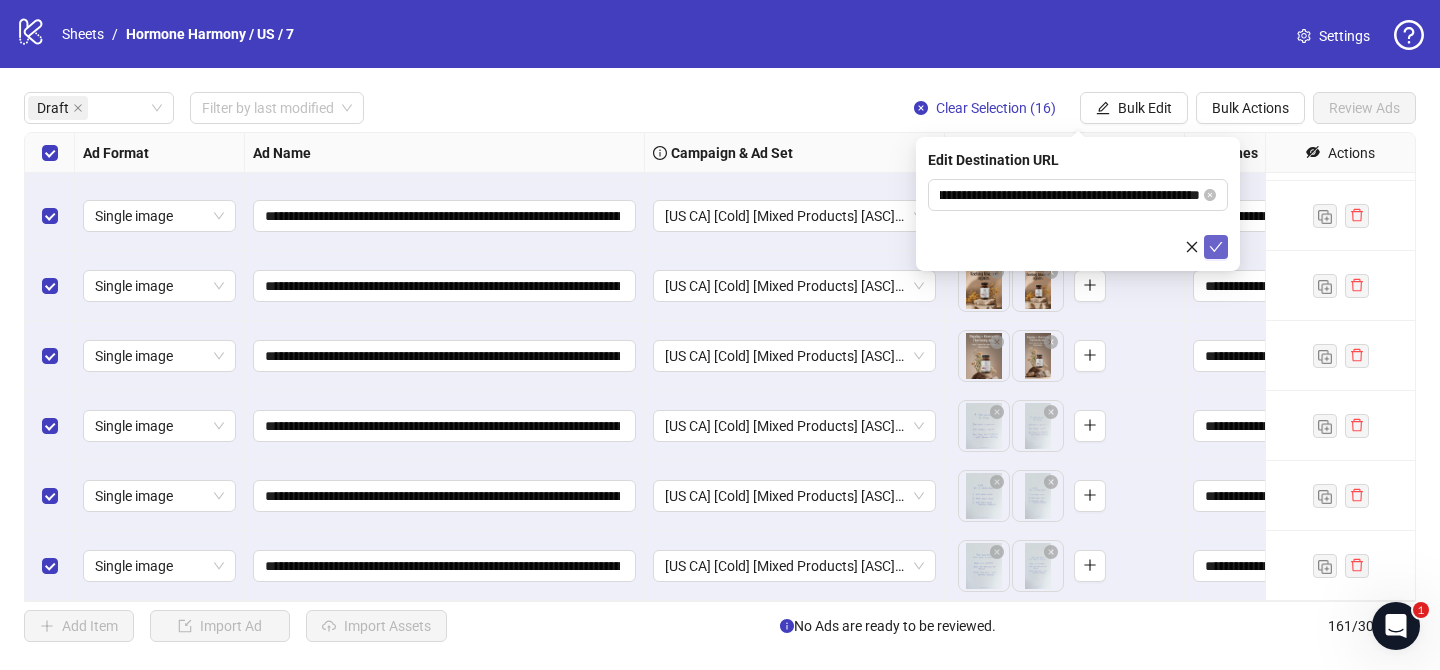 drag, startPoint x: 1220, startPoint y: 249, endPoint x: 1200, endPoint y: 177, distance: 74.726166 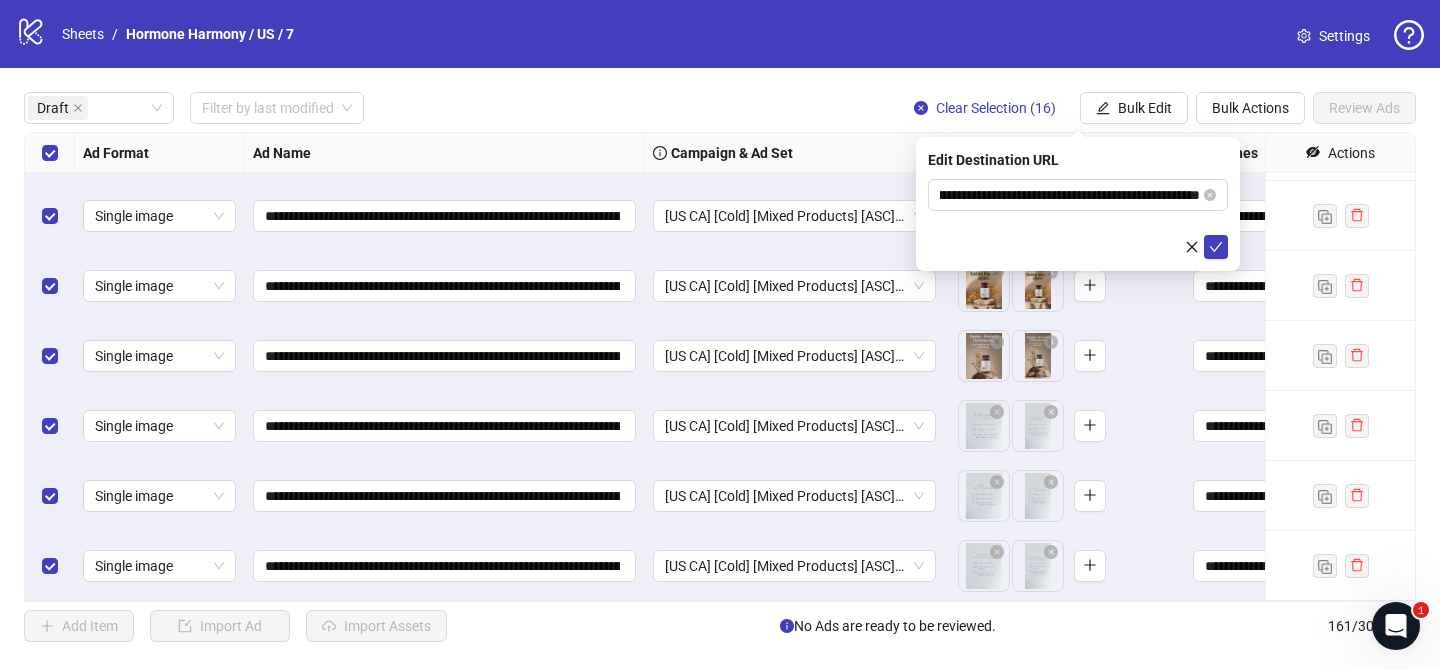 scroll, scrollTop: 0, scrollLeft: 0, axis: both 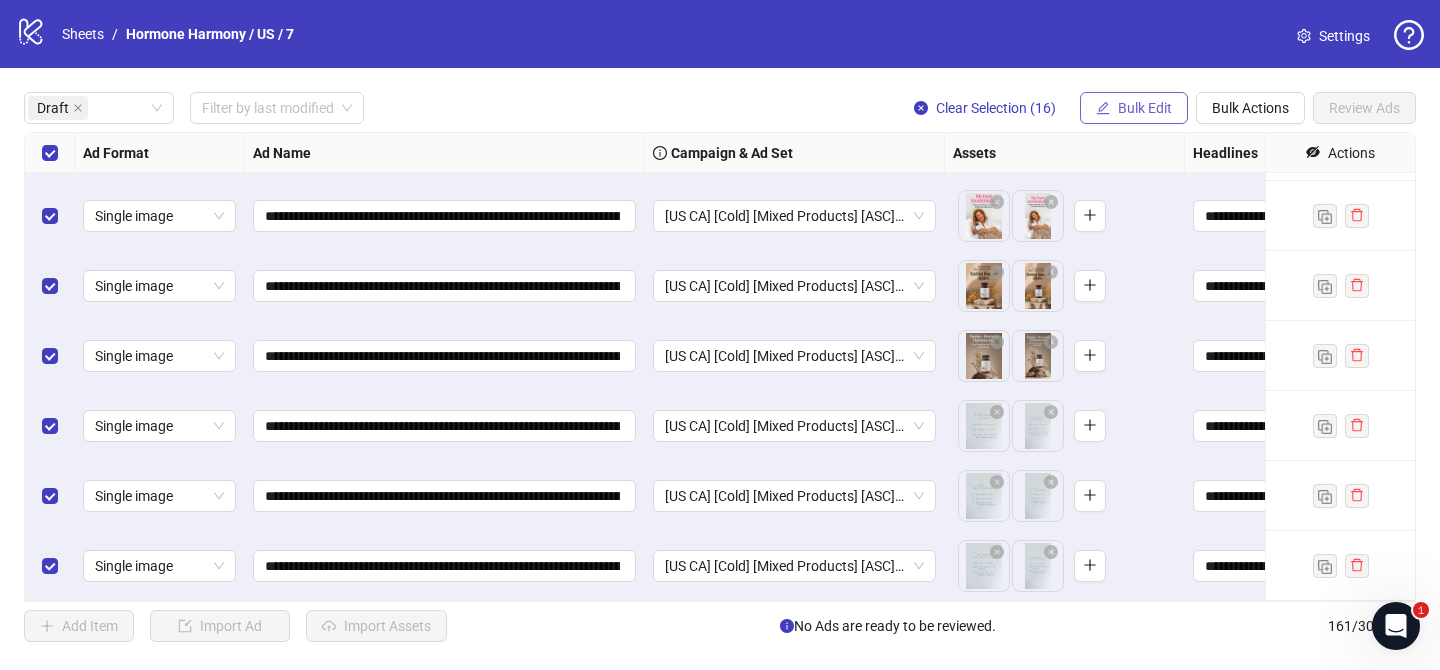click on "Bulk Edit" at bounding box center (1145, 108) 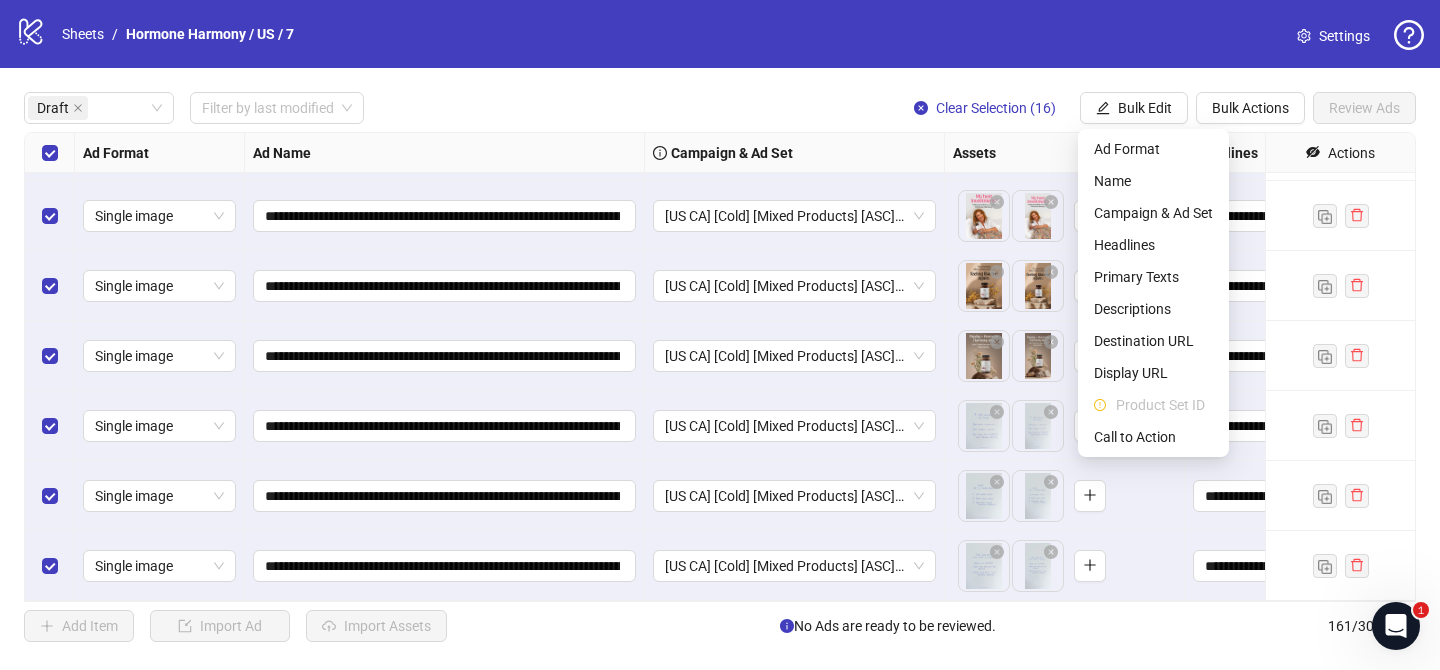 click on "Product Set ID" at bounding box center (1153, 405) 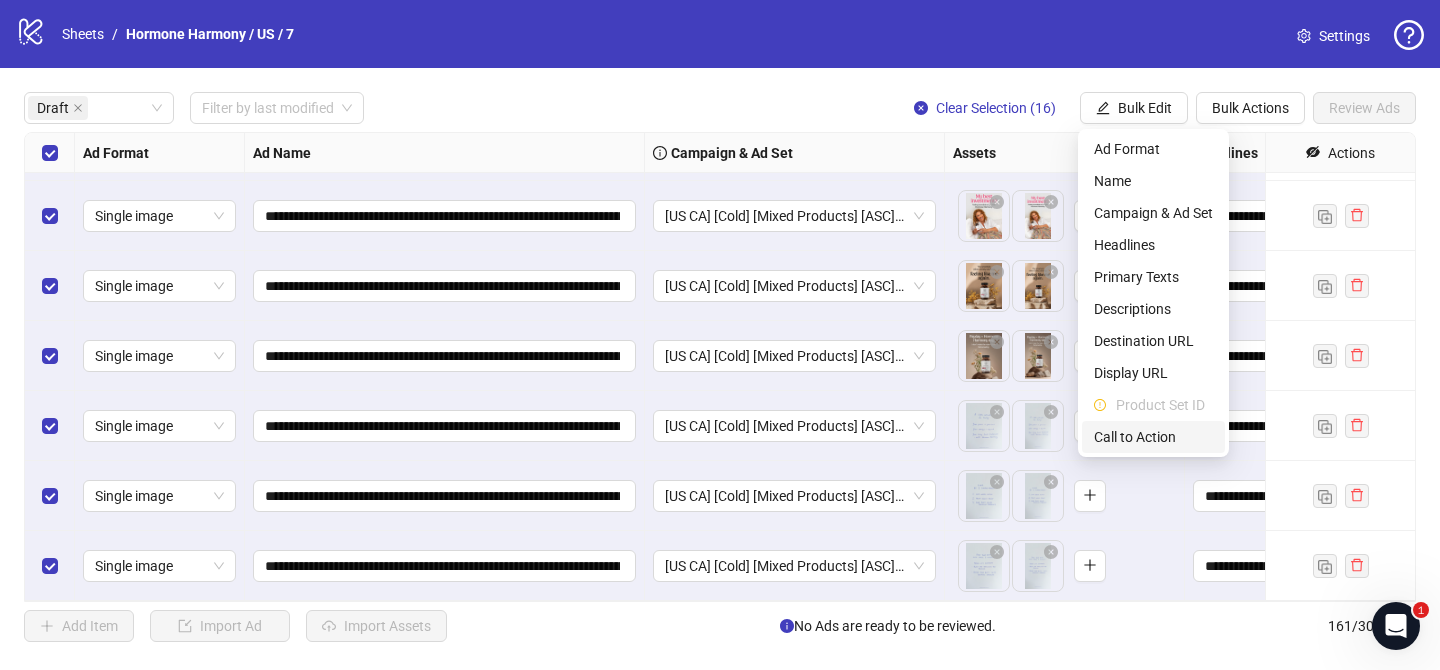 click on "Call to Action" at bounding box center (1153, 437) 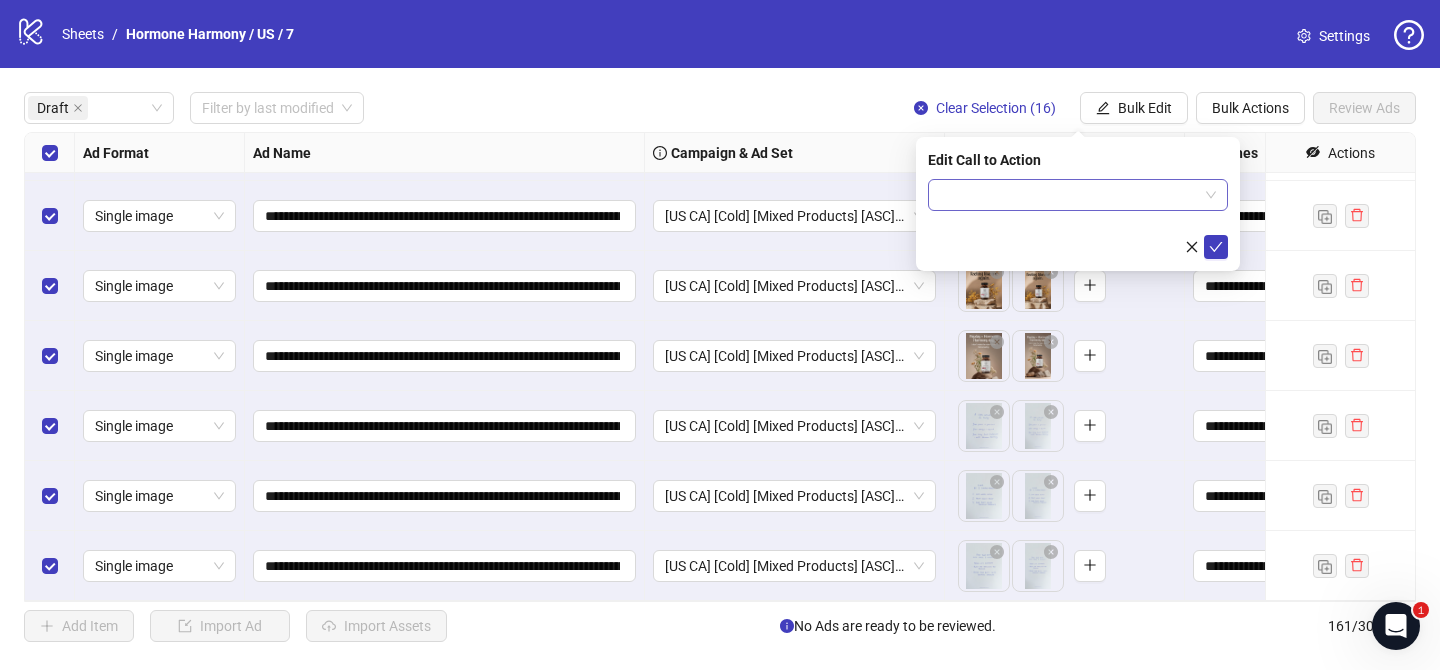 click at bounding box center [1069, 195] 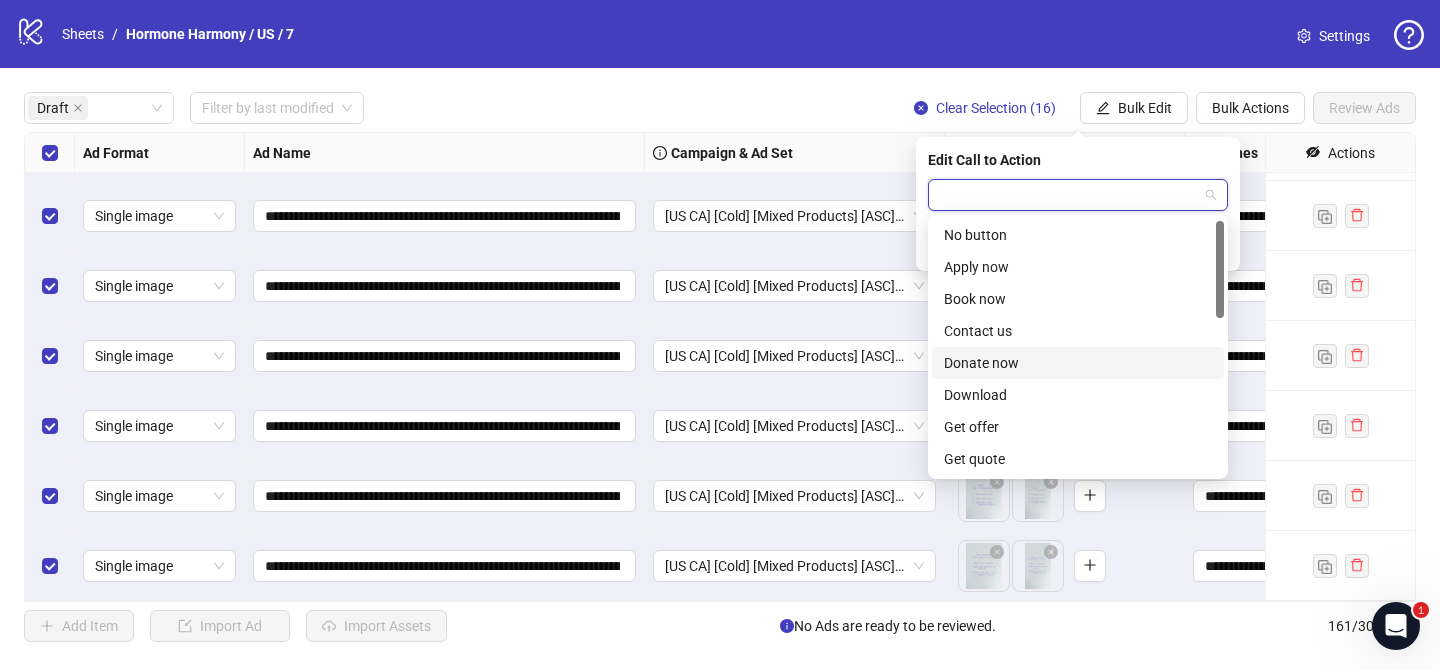 scroll, scrollTop: 416, scrollLeft: 0, axis: vertical 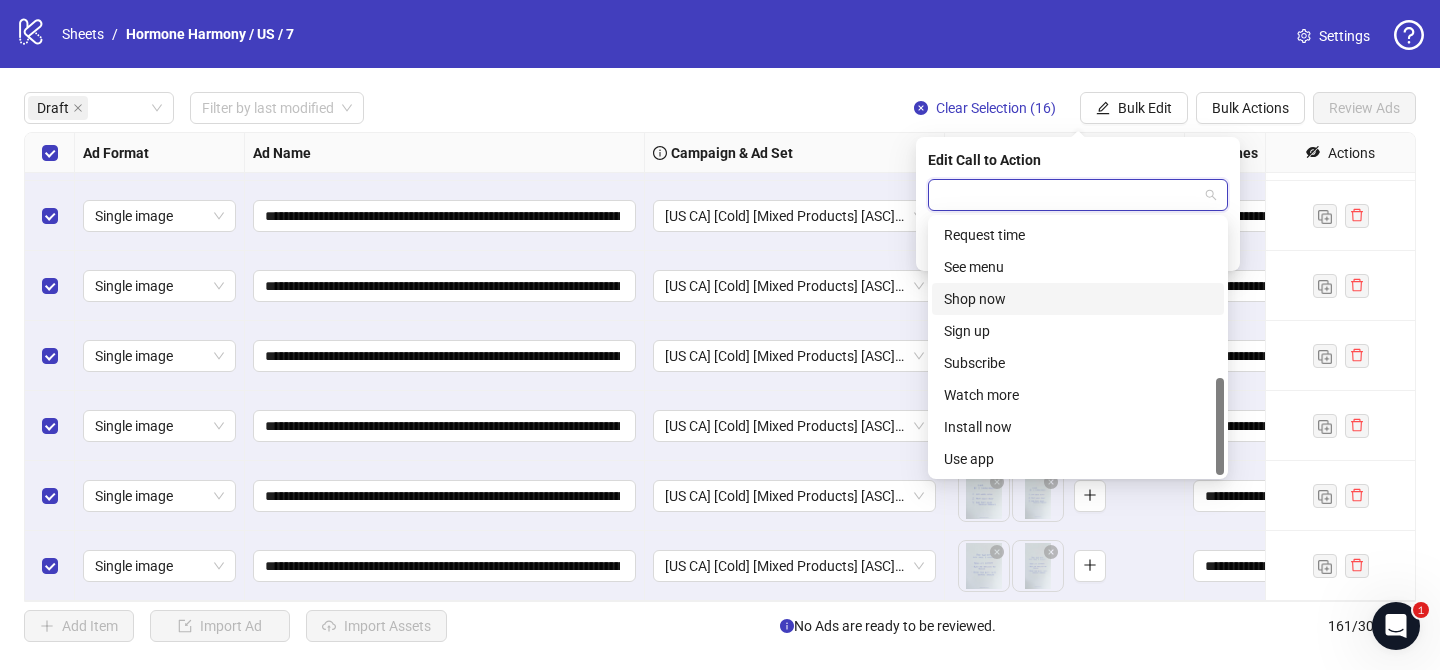 click on "Shop now" at bounding box center (1078, 299) 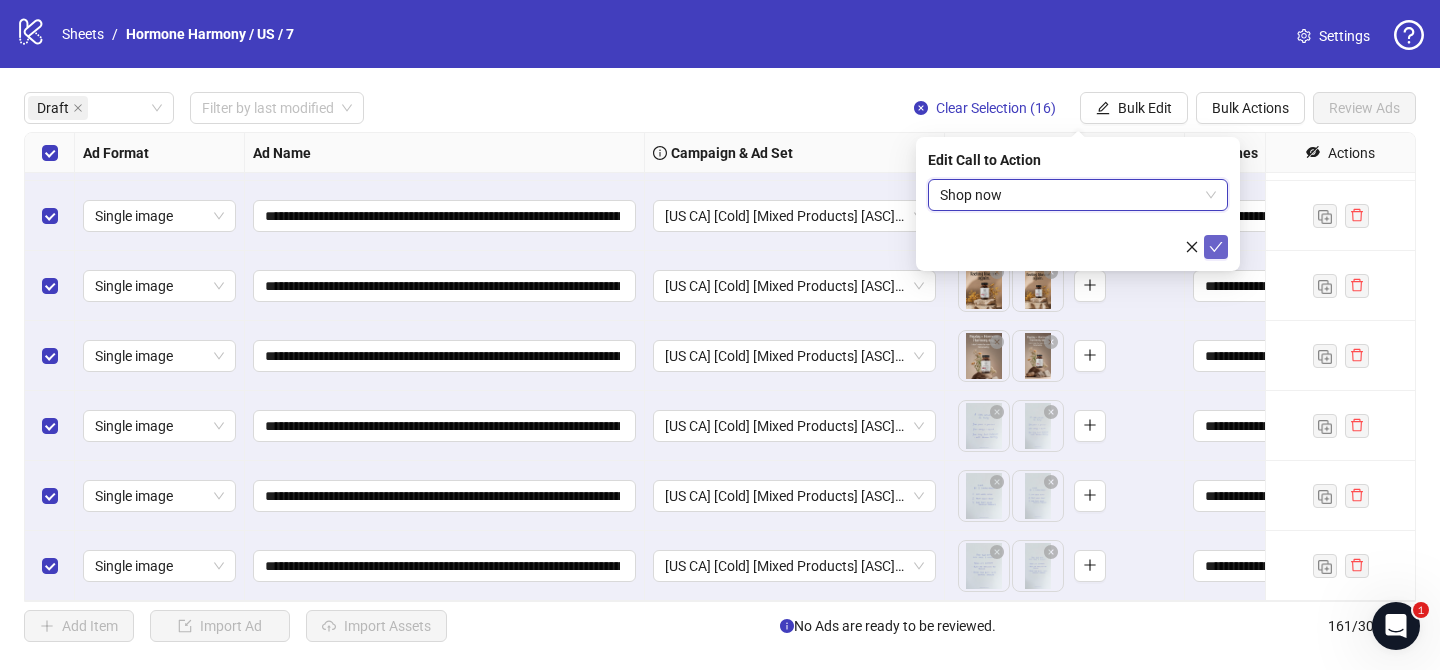 click 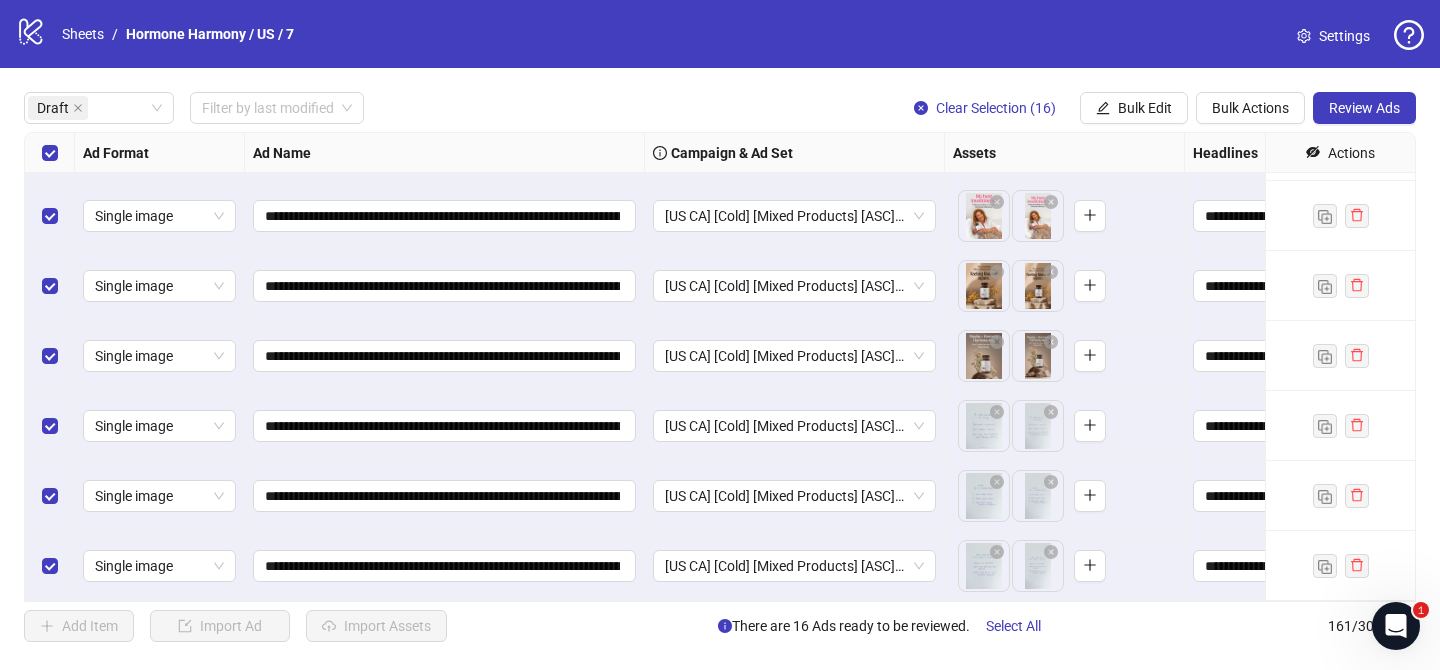 click on "Review Ads" at bounding box center [1364, 108] 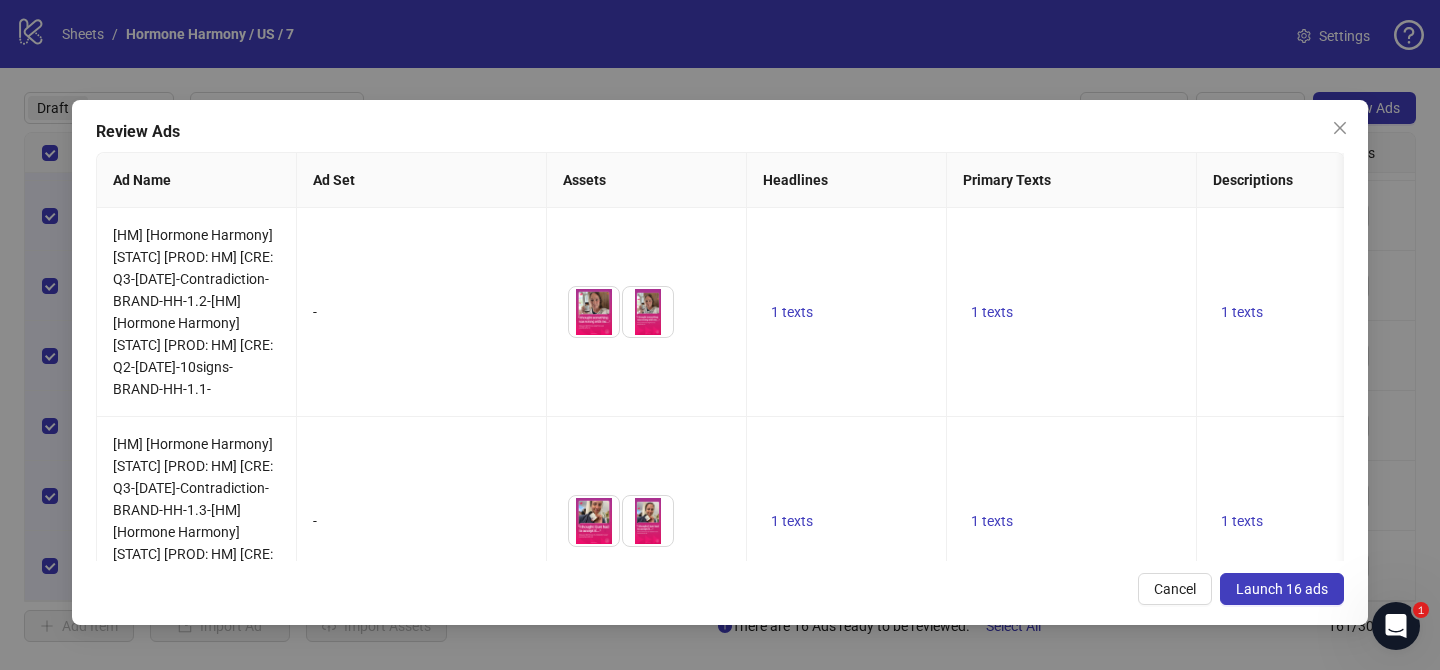 click on "Launch 16 ads" at bounding box center (1282, 589) 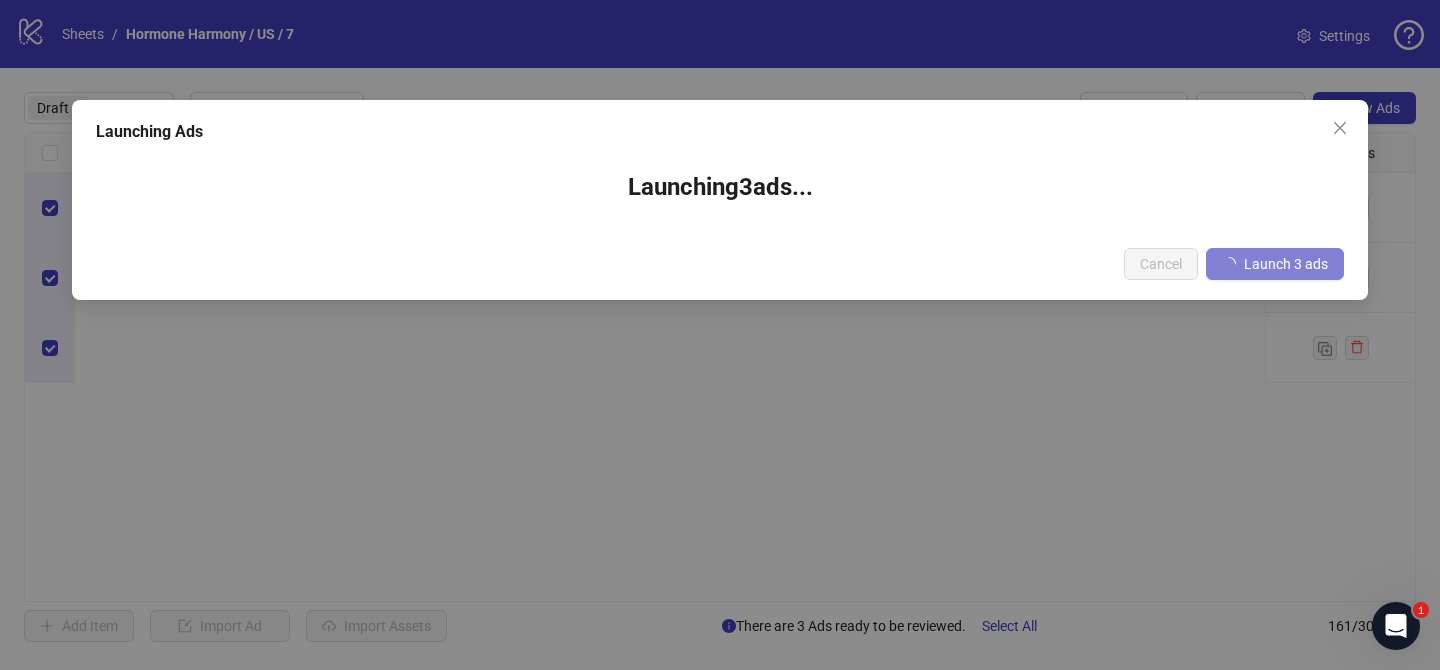 scroll, scrollTop: 0, scrollLeft: 0, axis: both 